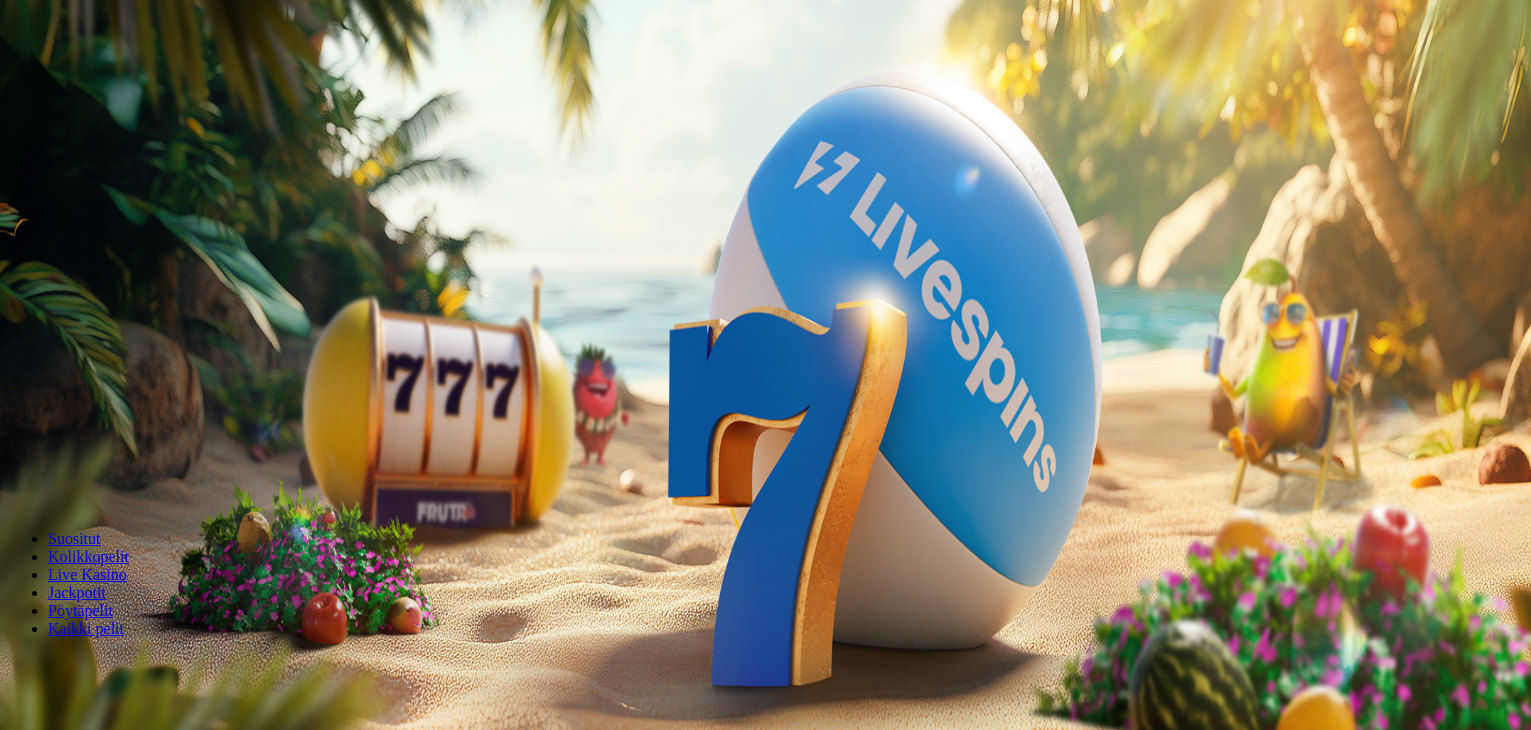 scroll, scrollTop: 0, scrollLeft: 0, axis: both 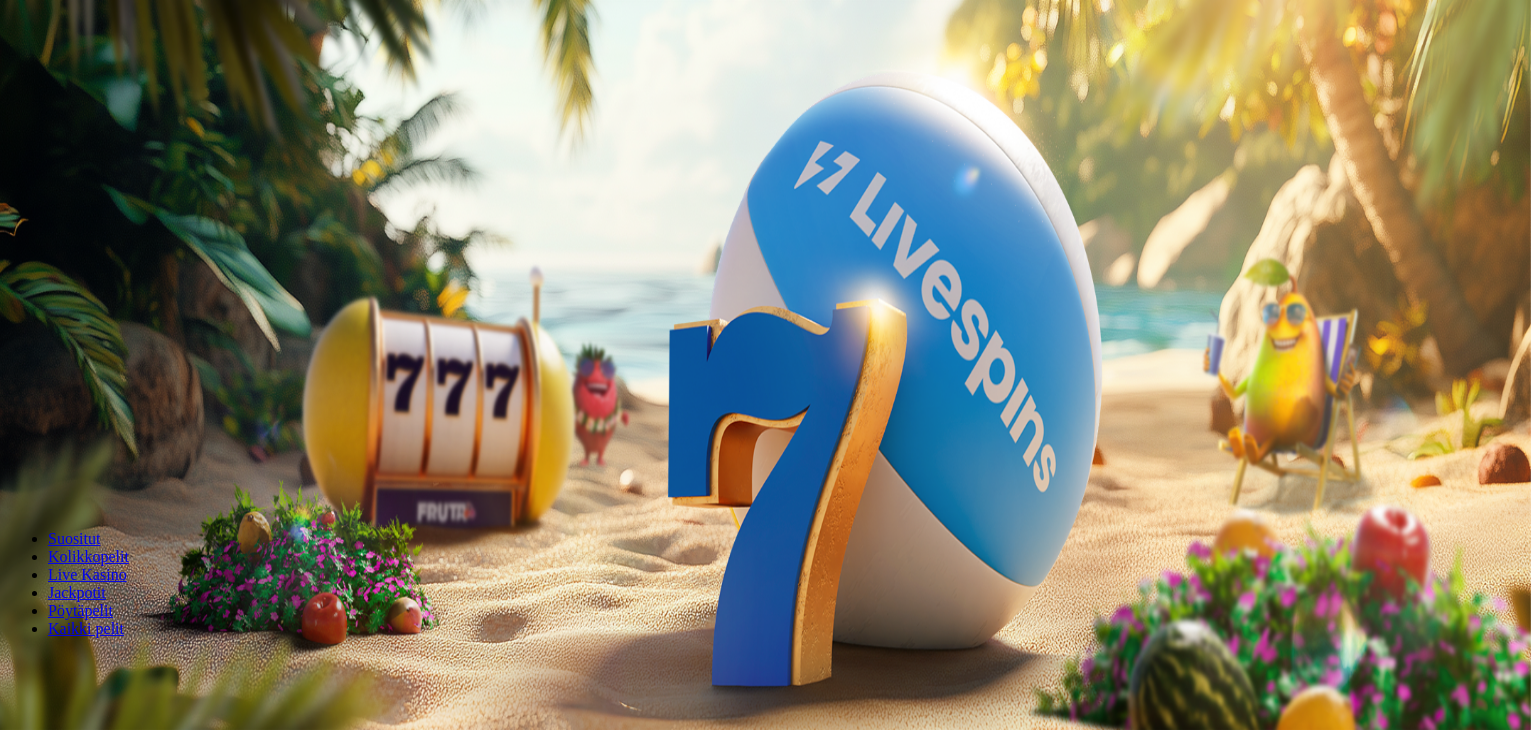 click on "Talletus € 0.00" at bounding box center (57, 72) 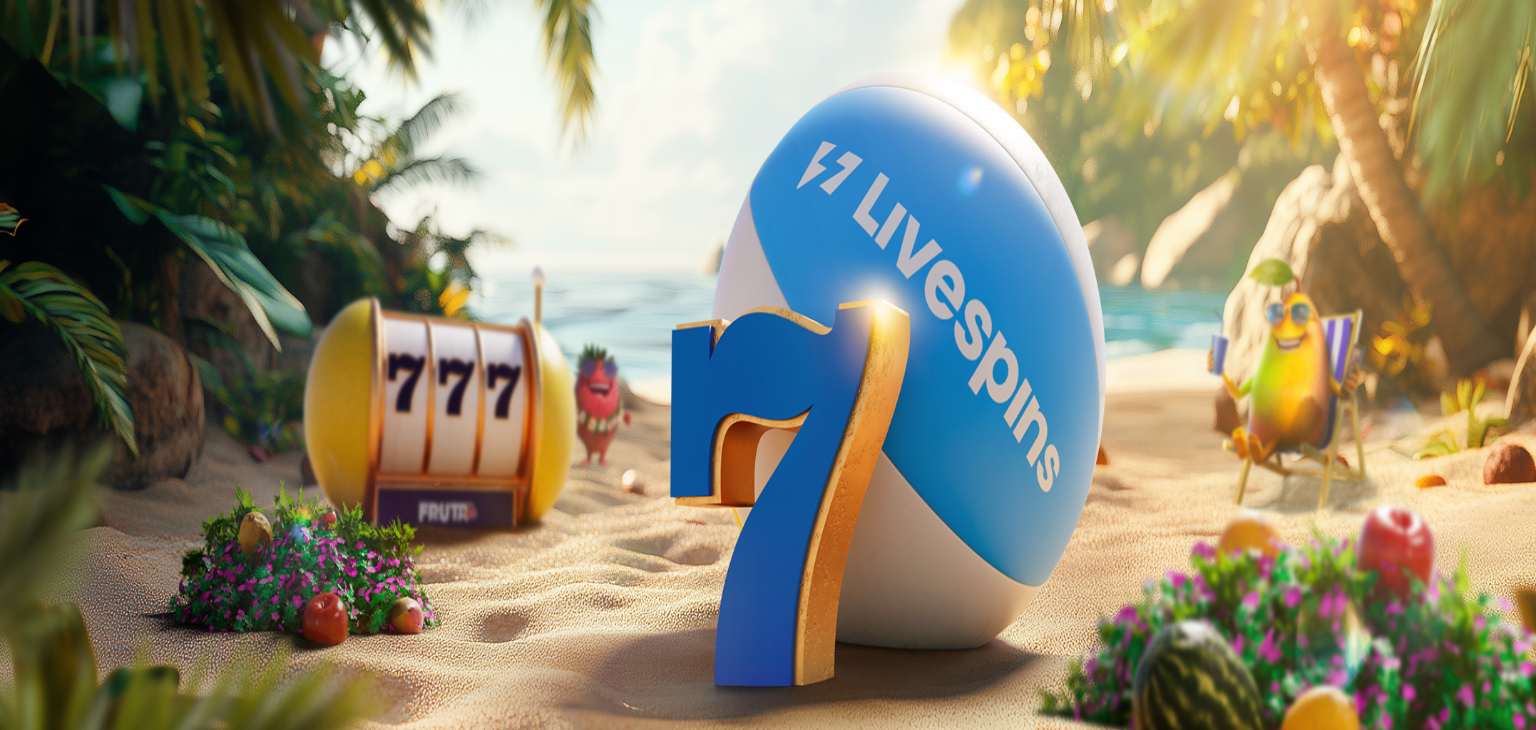 click on "***" at bounding box center [79, 468] 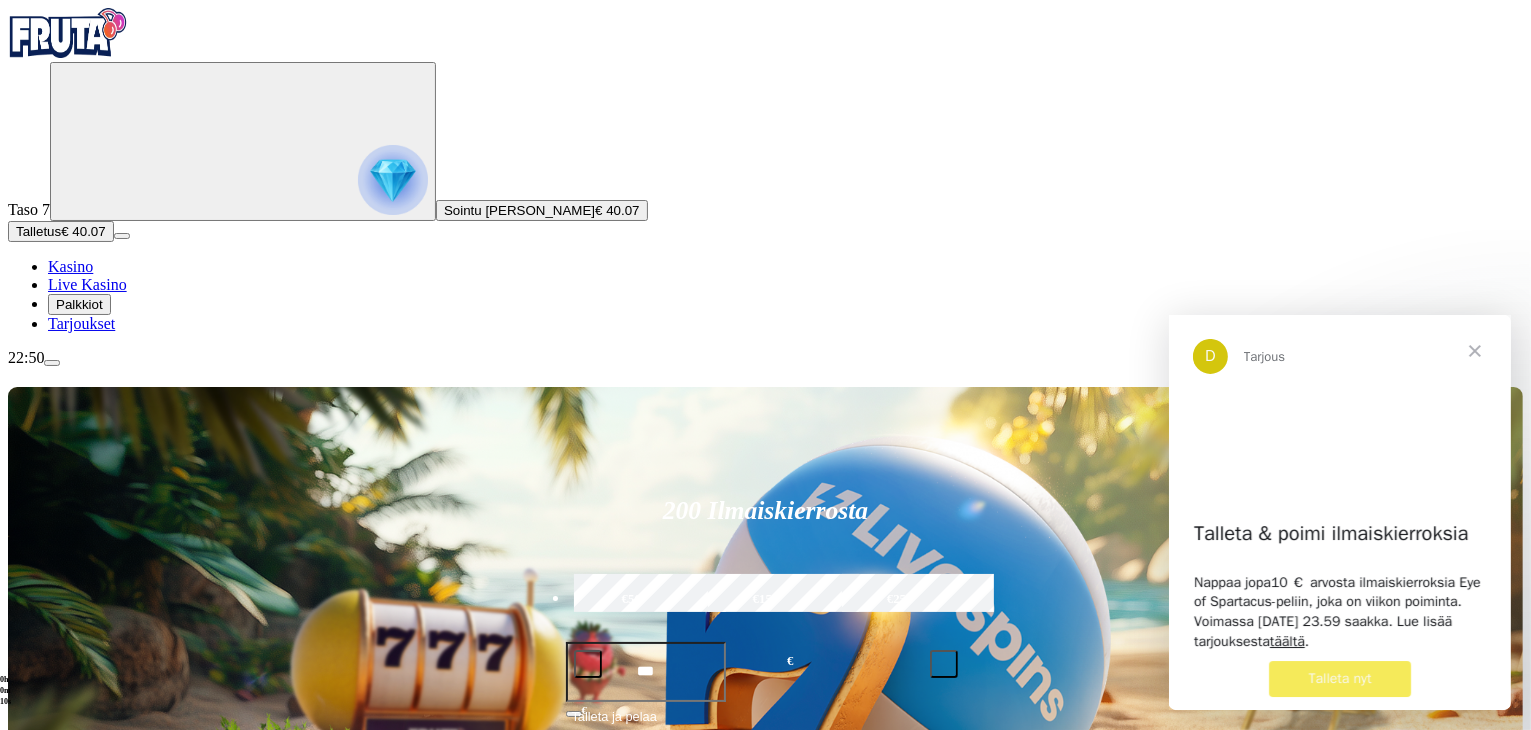 scroll, scrollTop: 0, scrollLeft: 0, axis: both 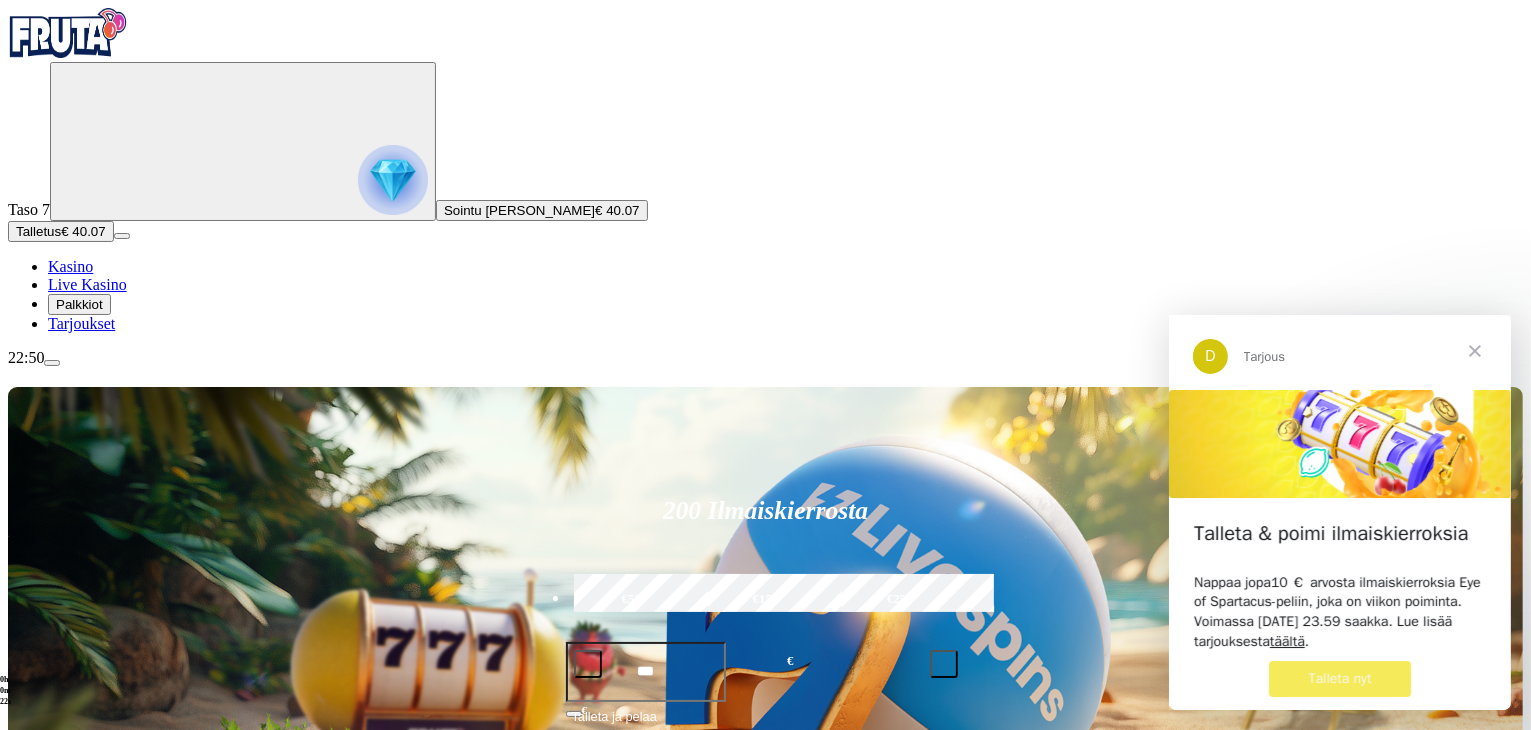 click on "Kasino" at bounding box center (70, 266) 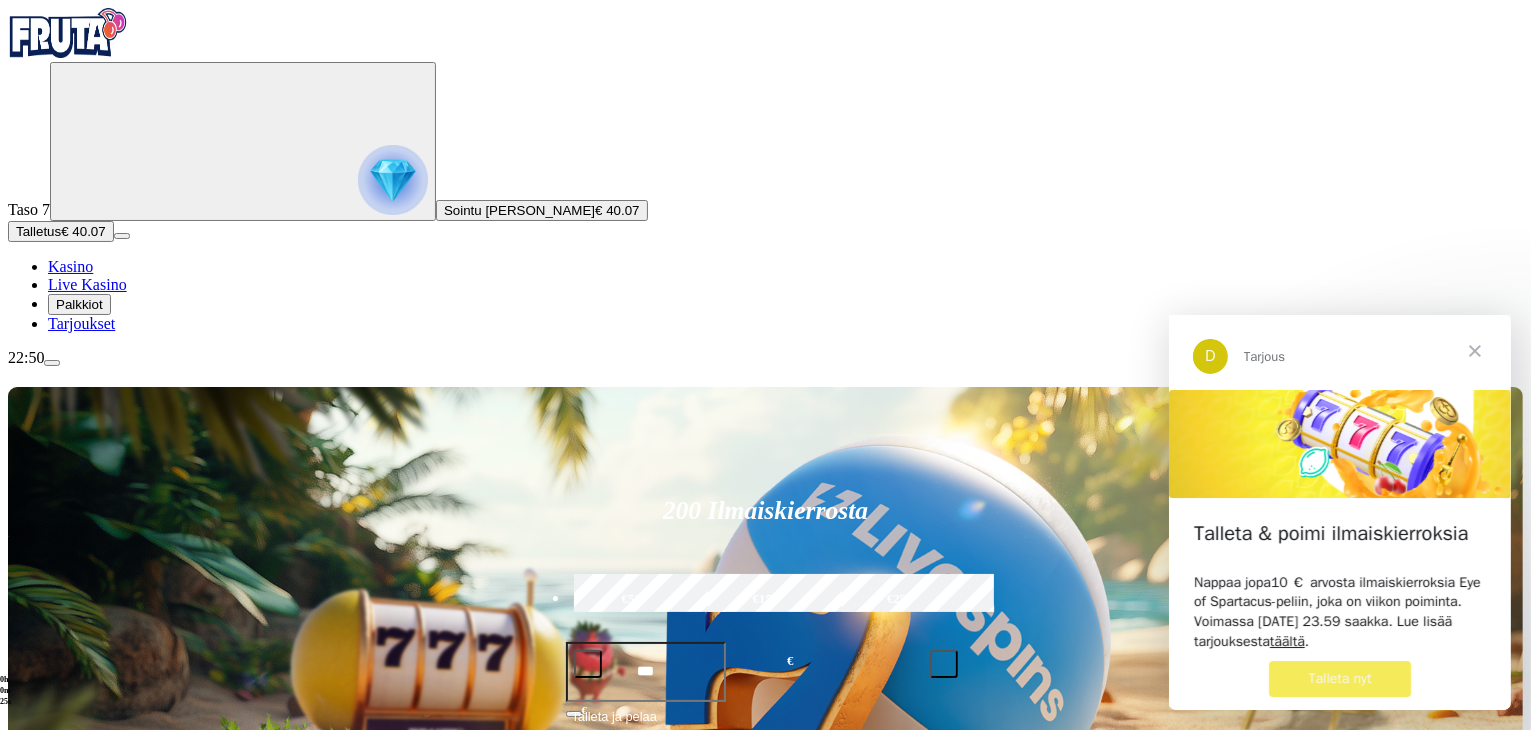 click on "Kasino" at bounding box center [70, 266] 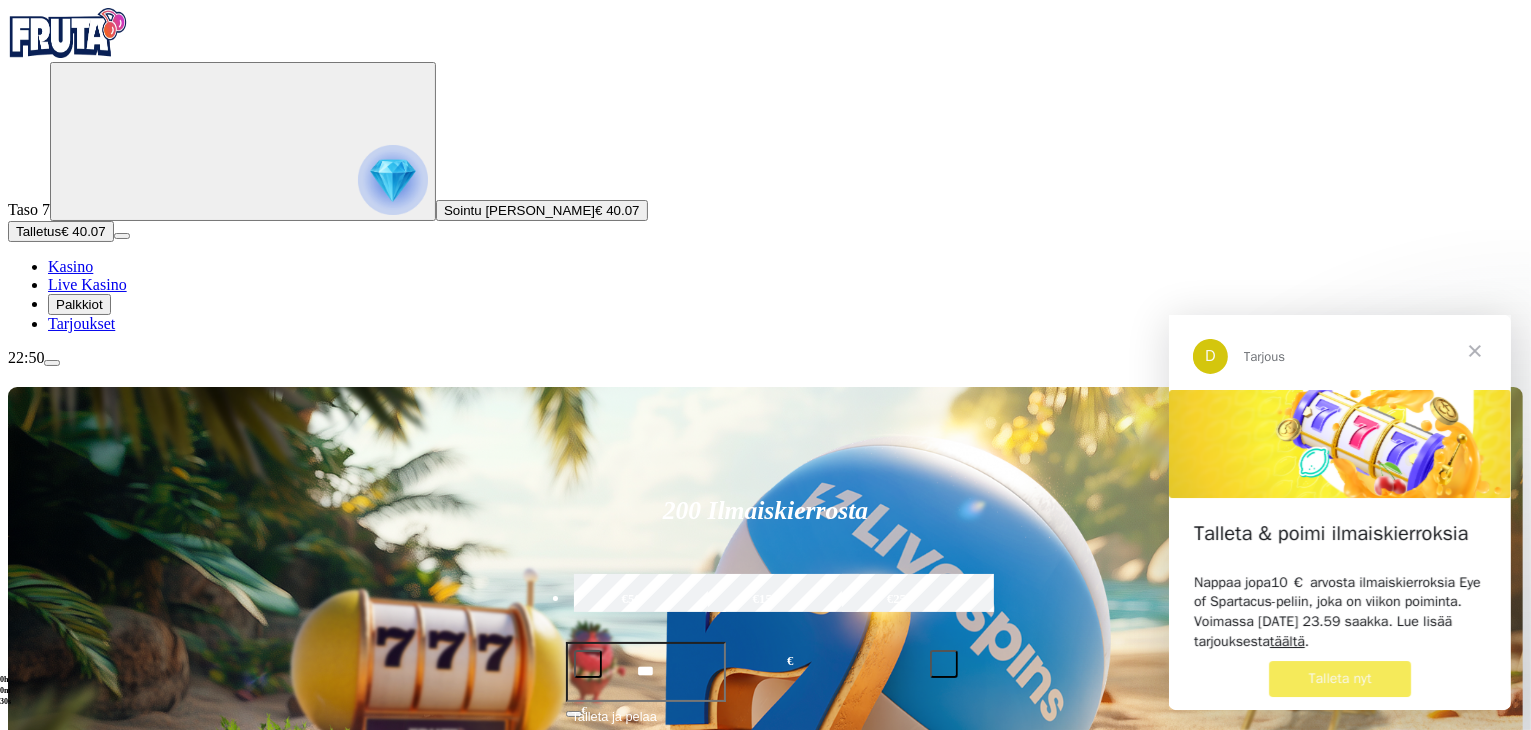 click at bounding box center (1474, 350) 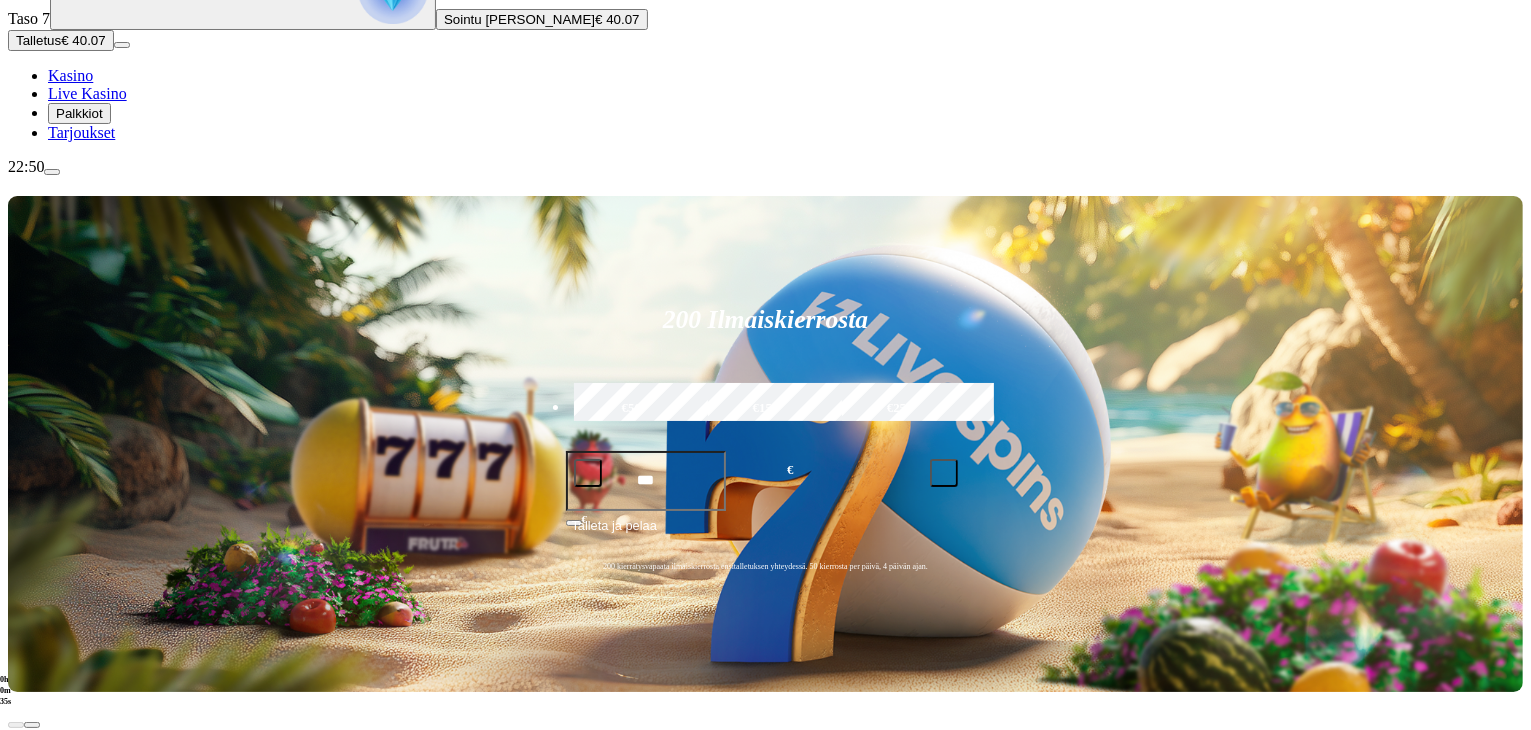 scroll, scrollTop: 227, scrollLeft: 0, axis: vertical 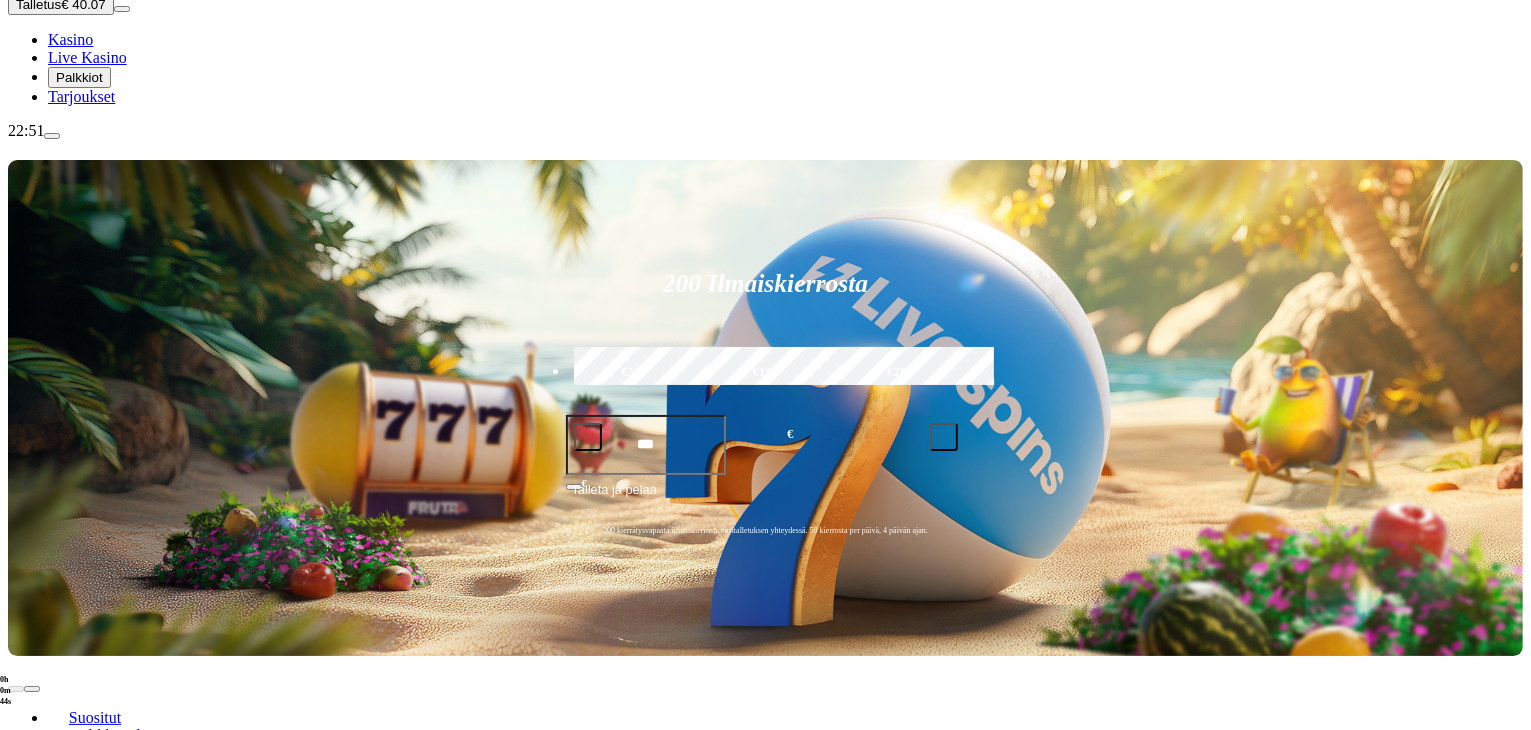 click on "Pelaa nyt" at bounding box center [77, 1163] 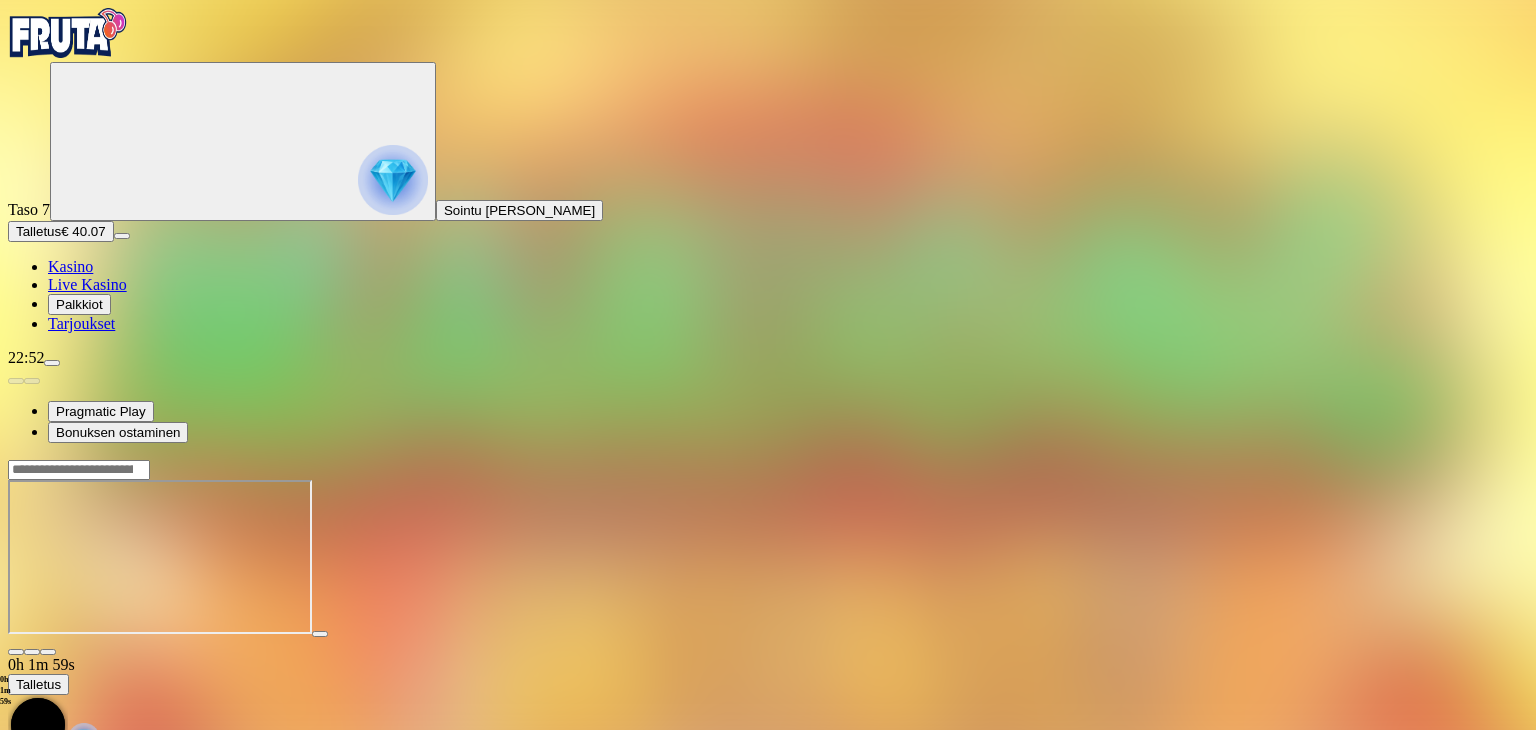 click on "Kasino" at bounding box center [70, 266] 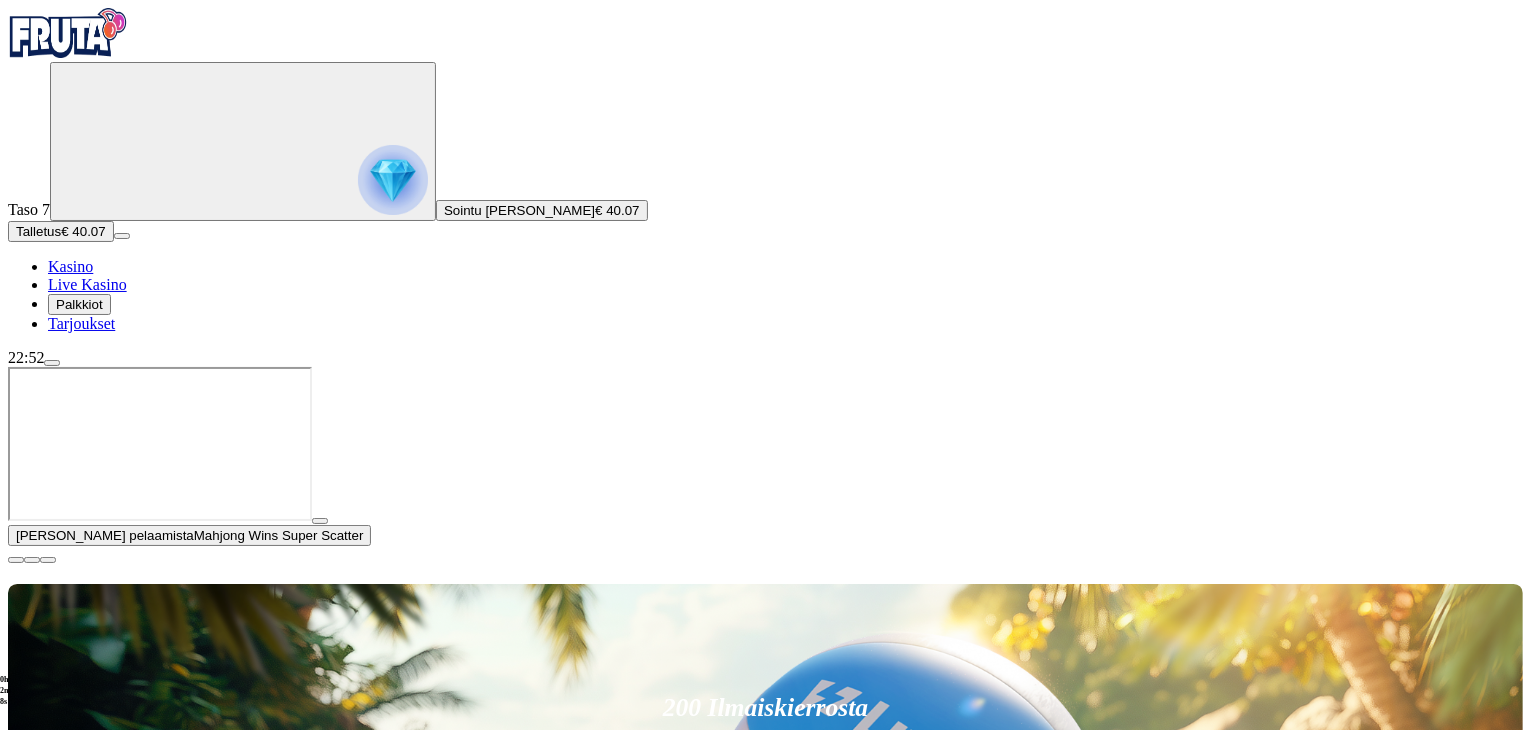 click at bounding box center [16, 560] 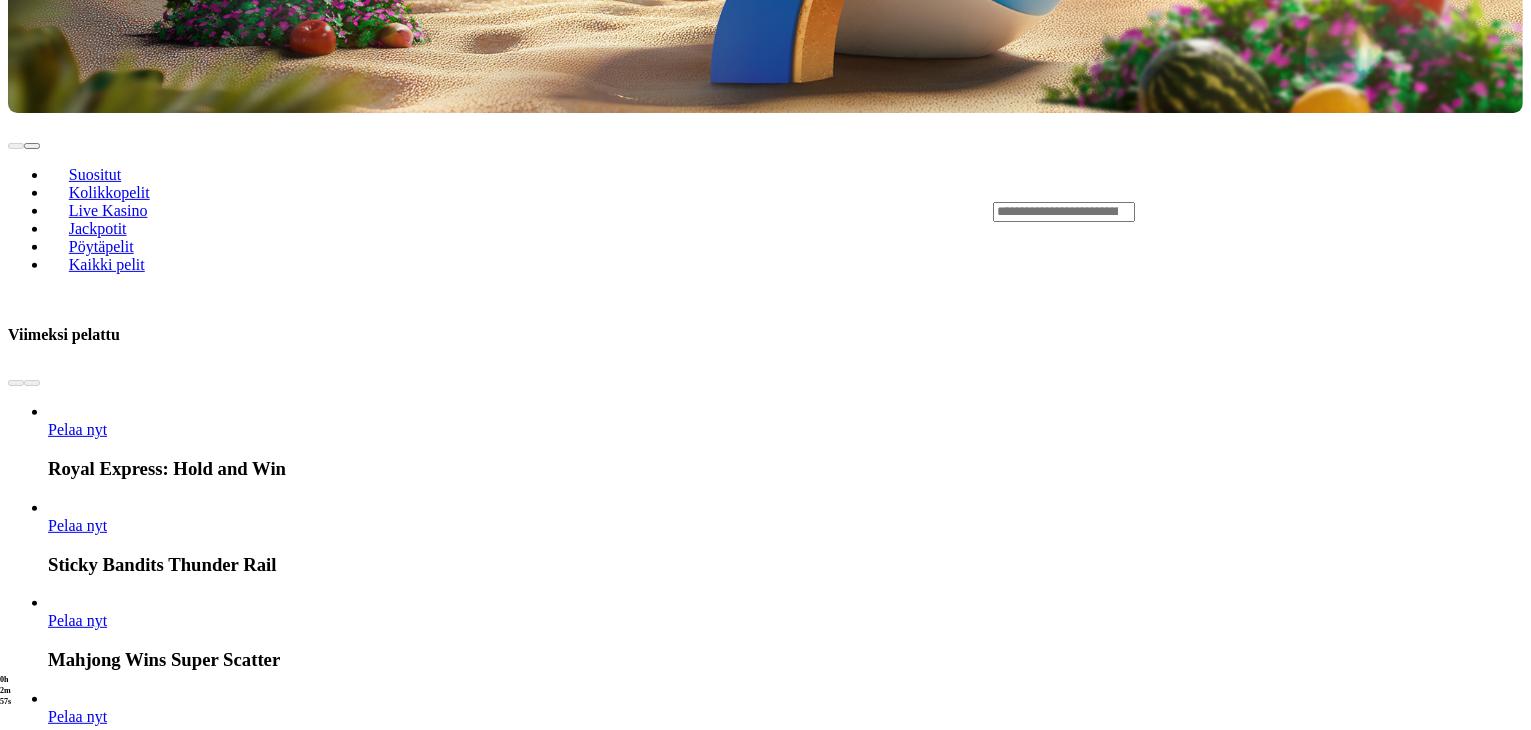 scroll, scrollTop: 766, scrollLeft: 0, axis: vertical 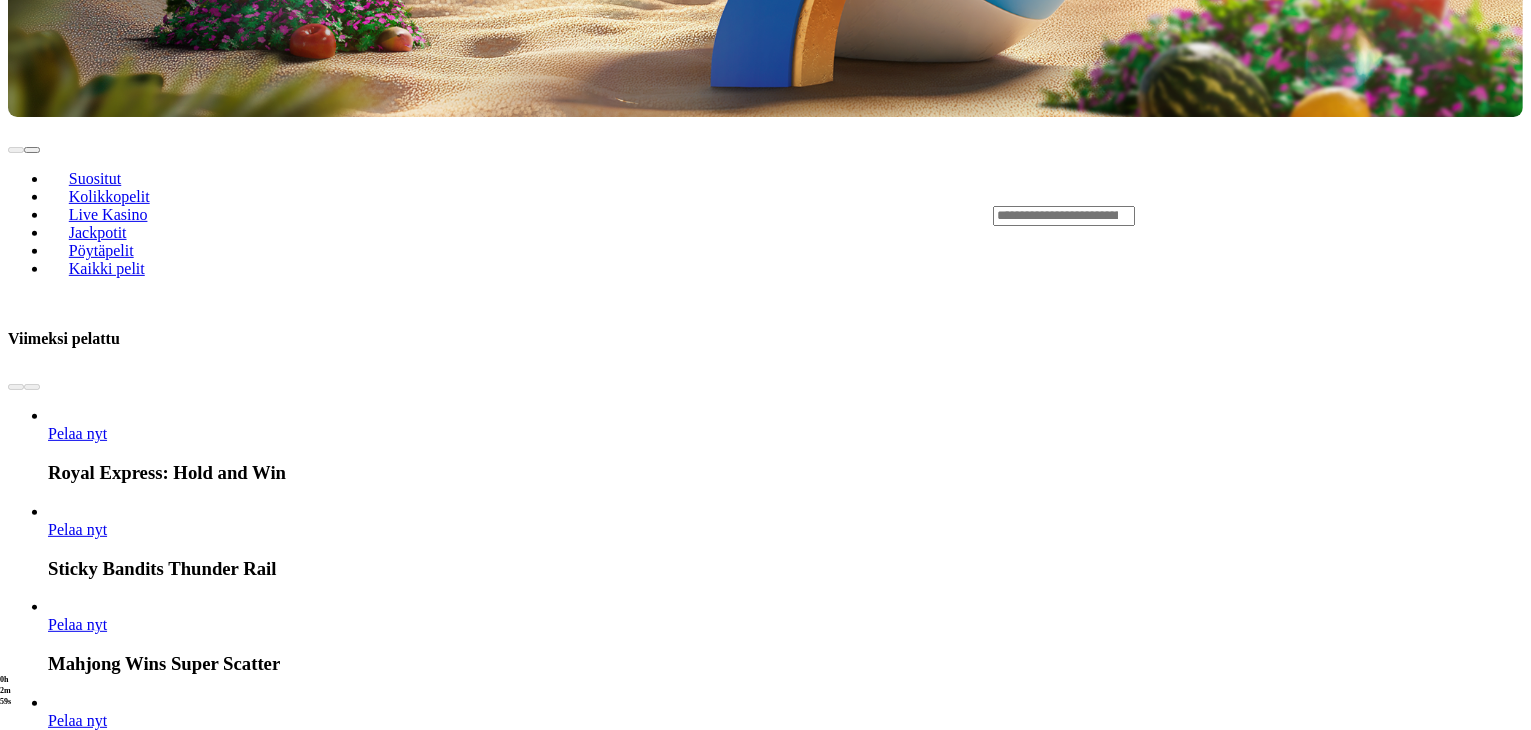 click on "Pelaa nyt" at bounding box center (77, 2461) 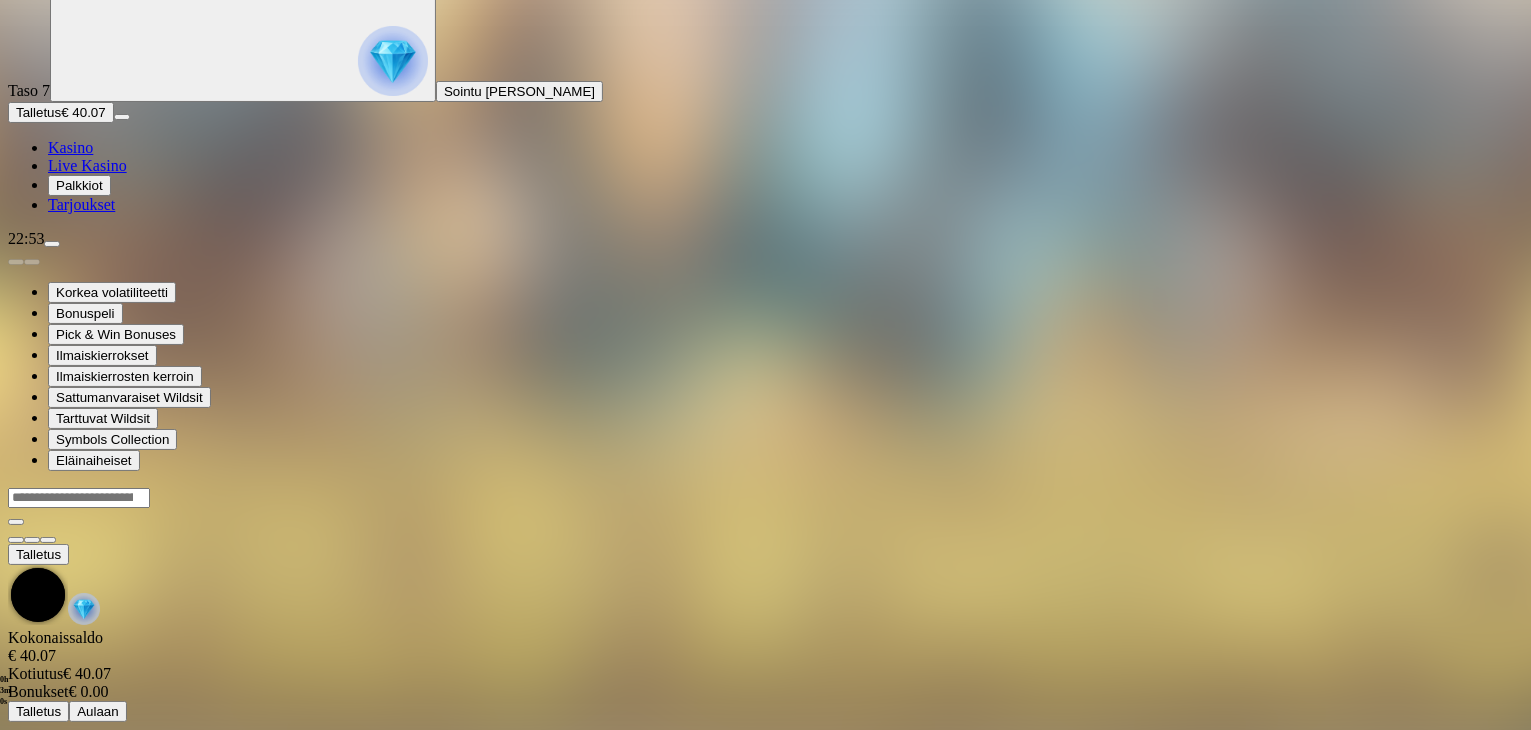 scroll, scrollTop: 0, scrollLeft: 0, axis: both 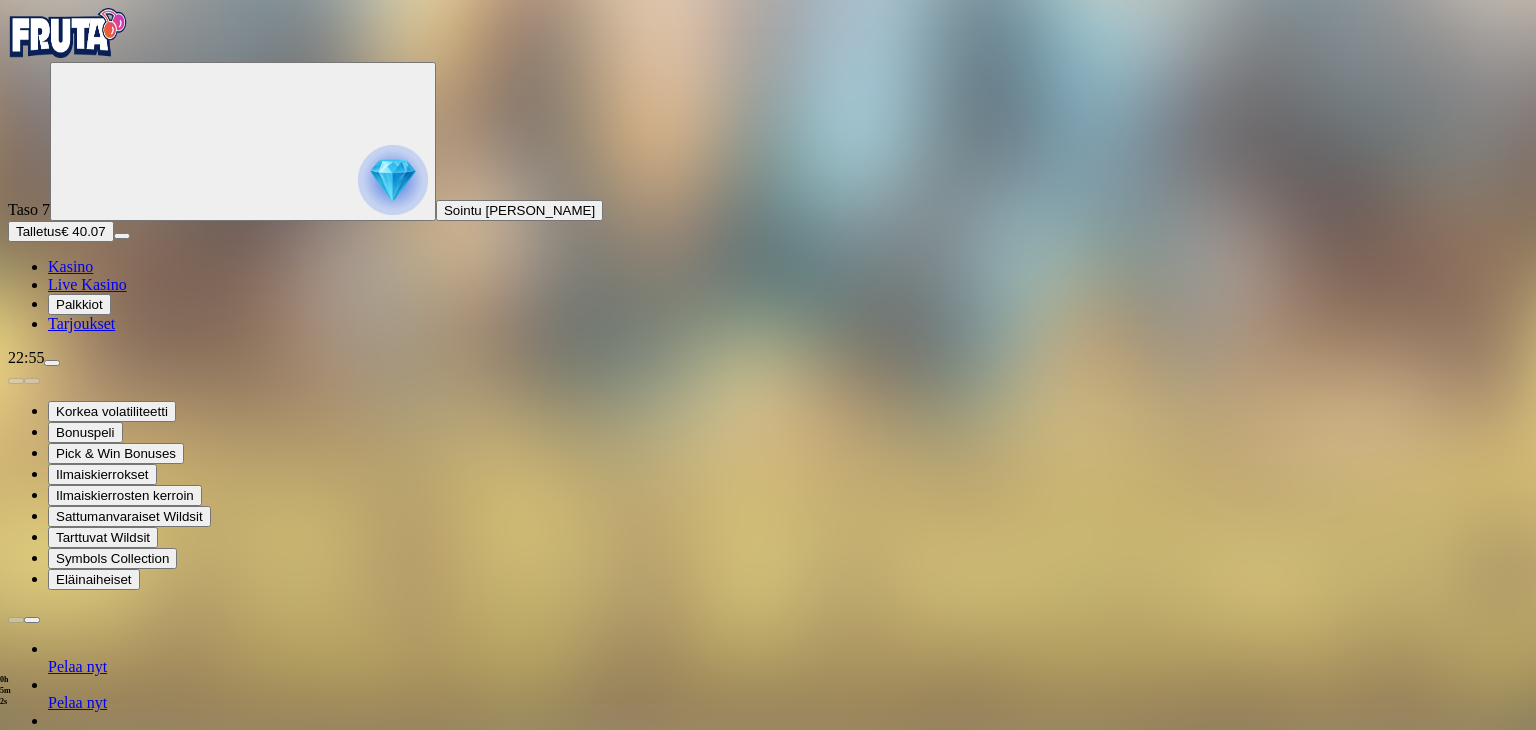 click on "Kasino" at bounding box center [70, 266] 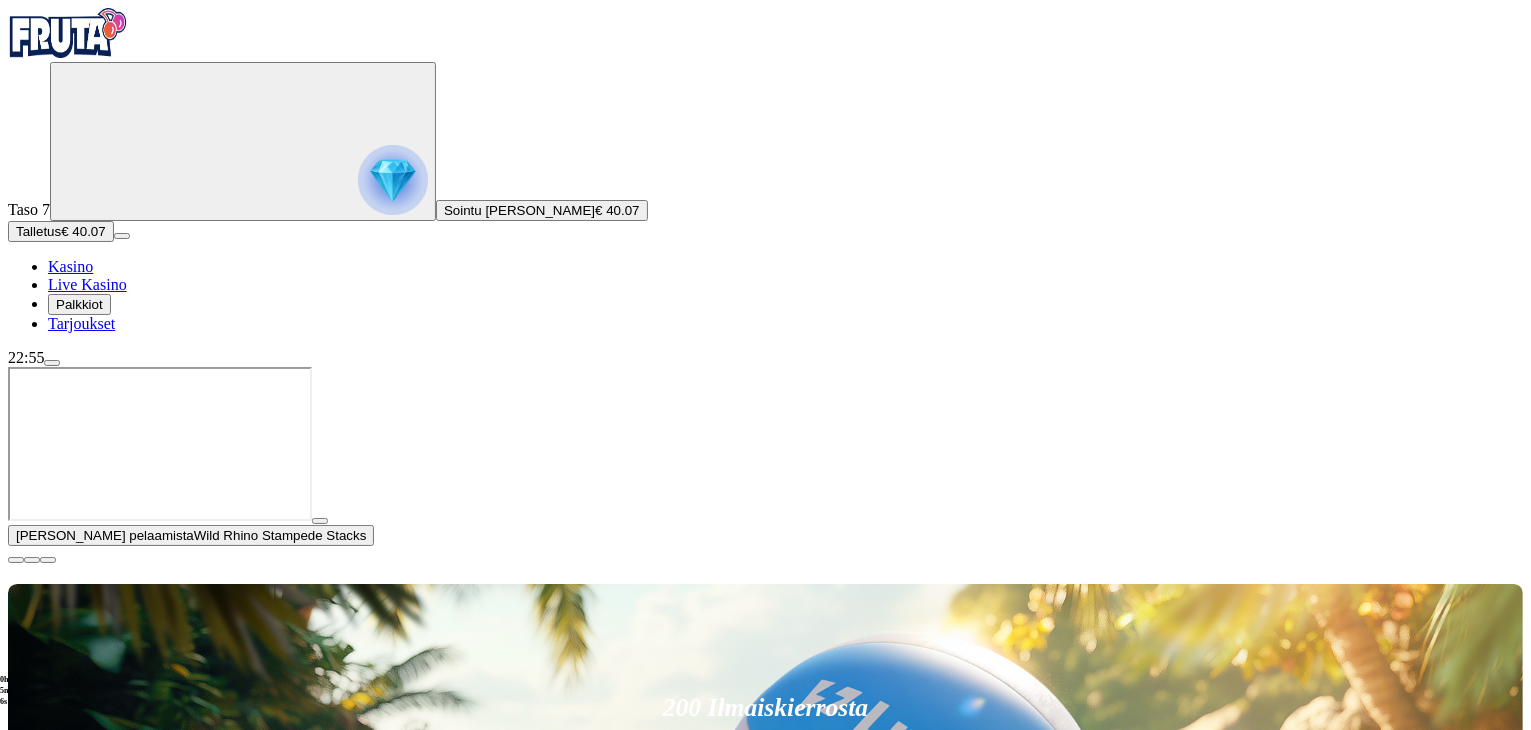 click at bounding box center (16, 560) 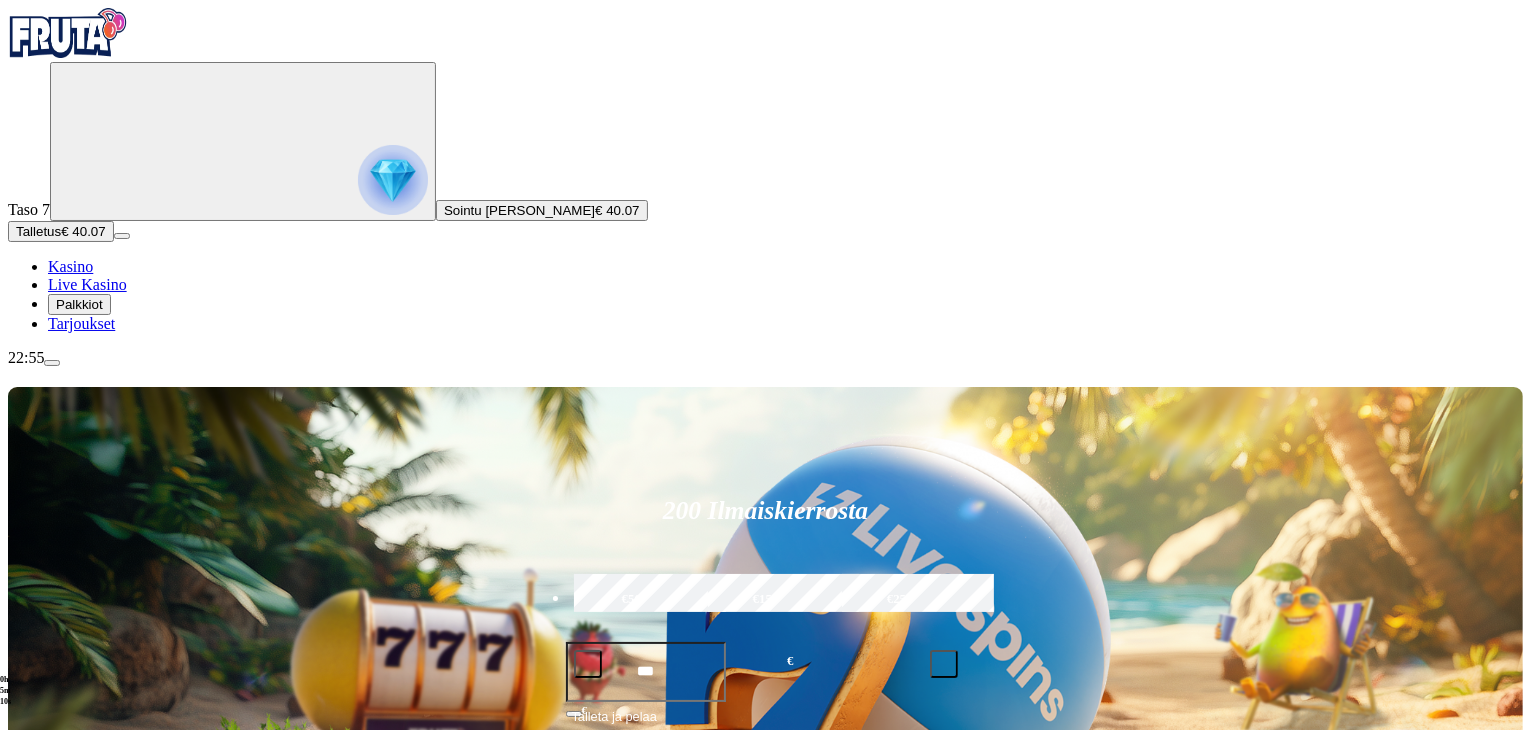 click on "Pelaa nyt" at bounding box center [77, 1677] 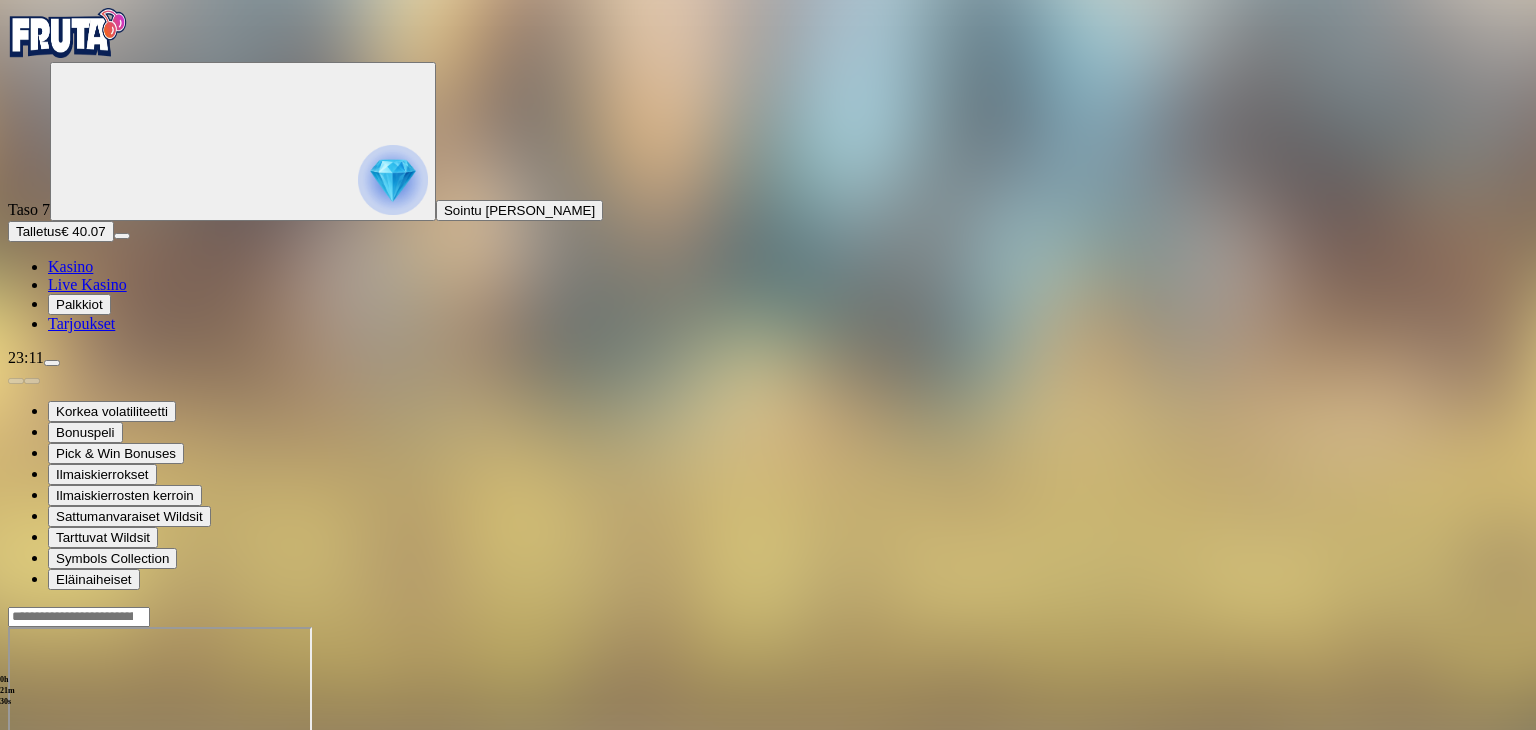 click on "Kasino" at bounding box center [70, 266] 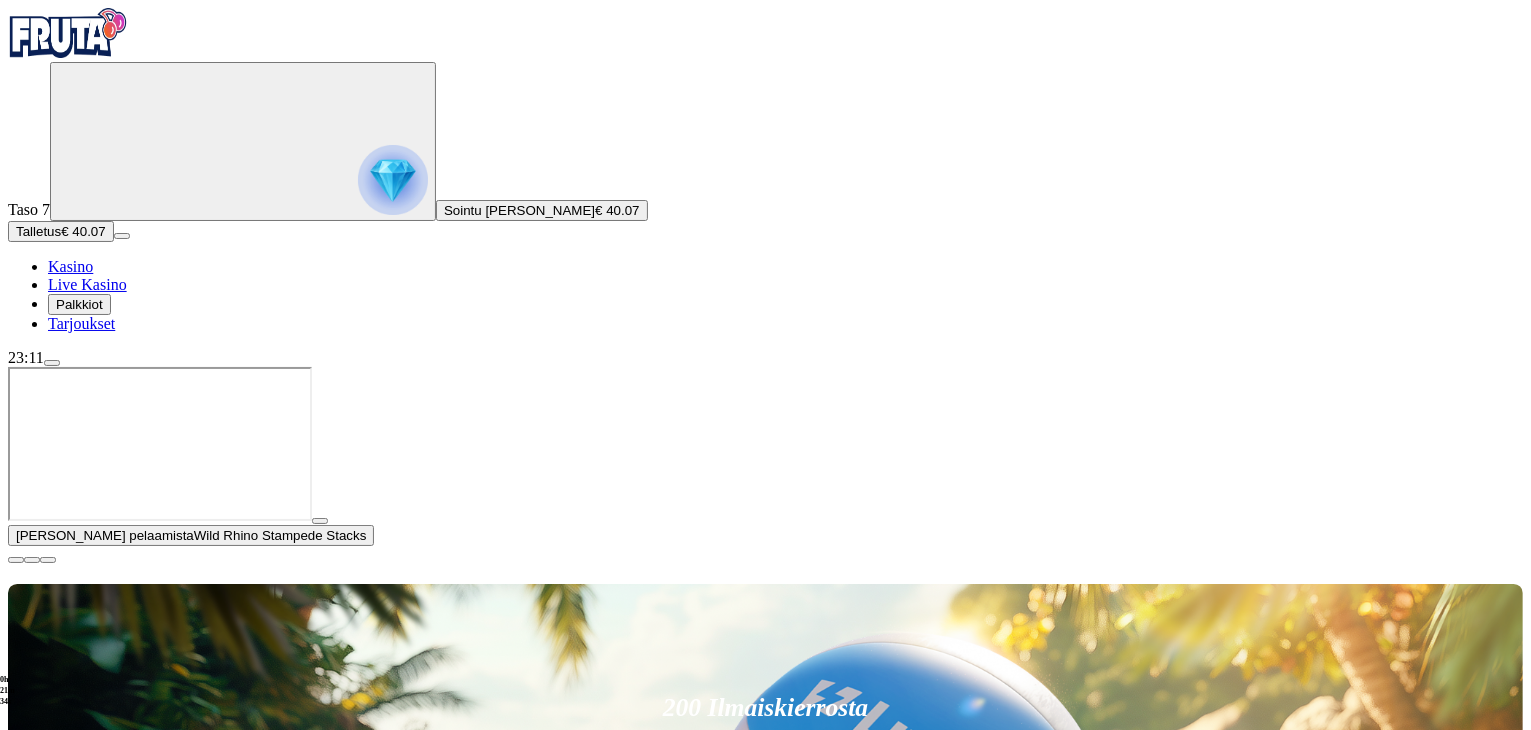 click at bounding box center [16, 560] 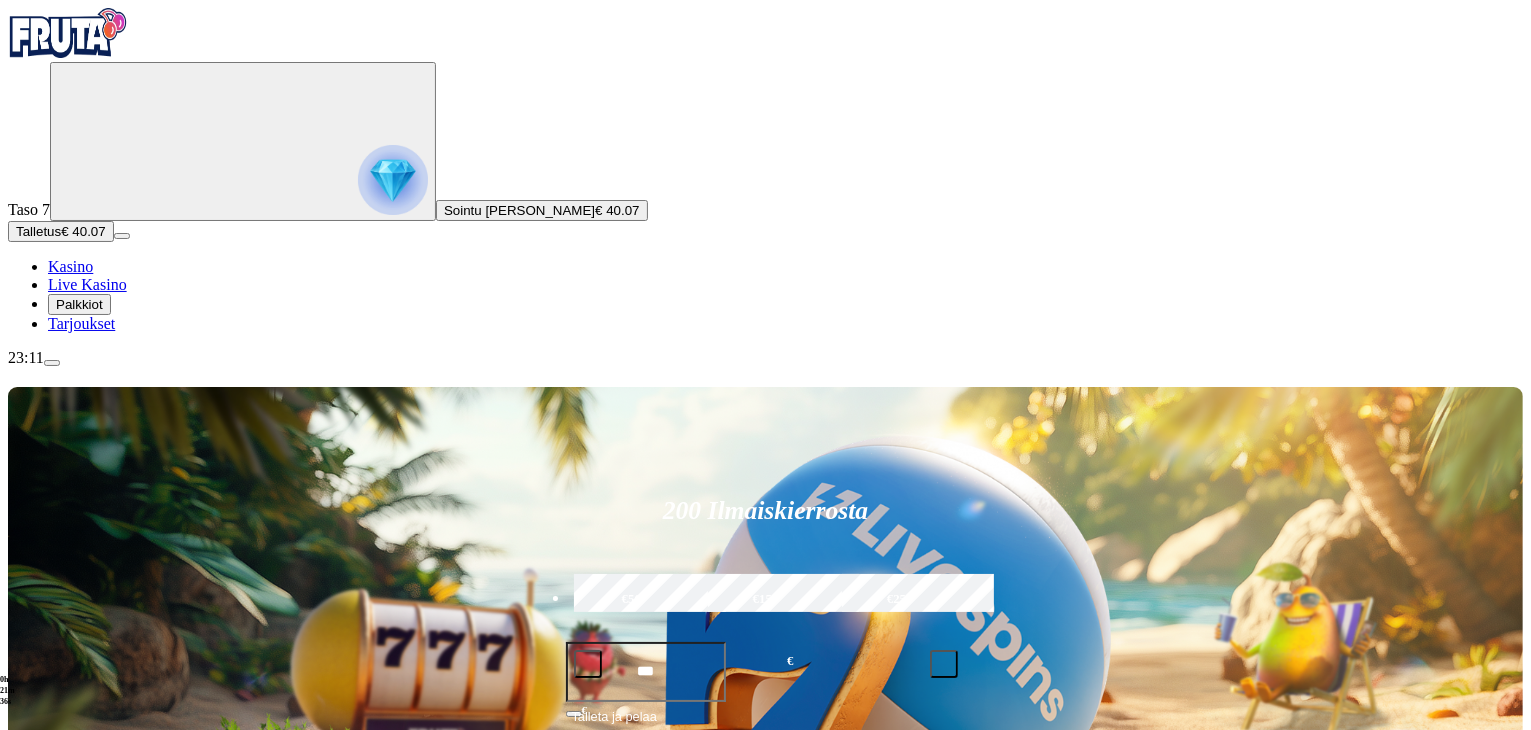 click on "Pelaa nyt" at bounding box center [77, 1390] 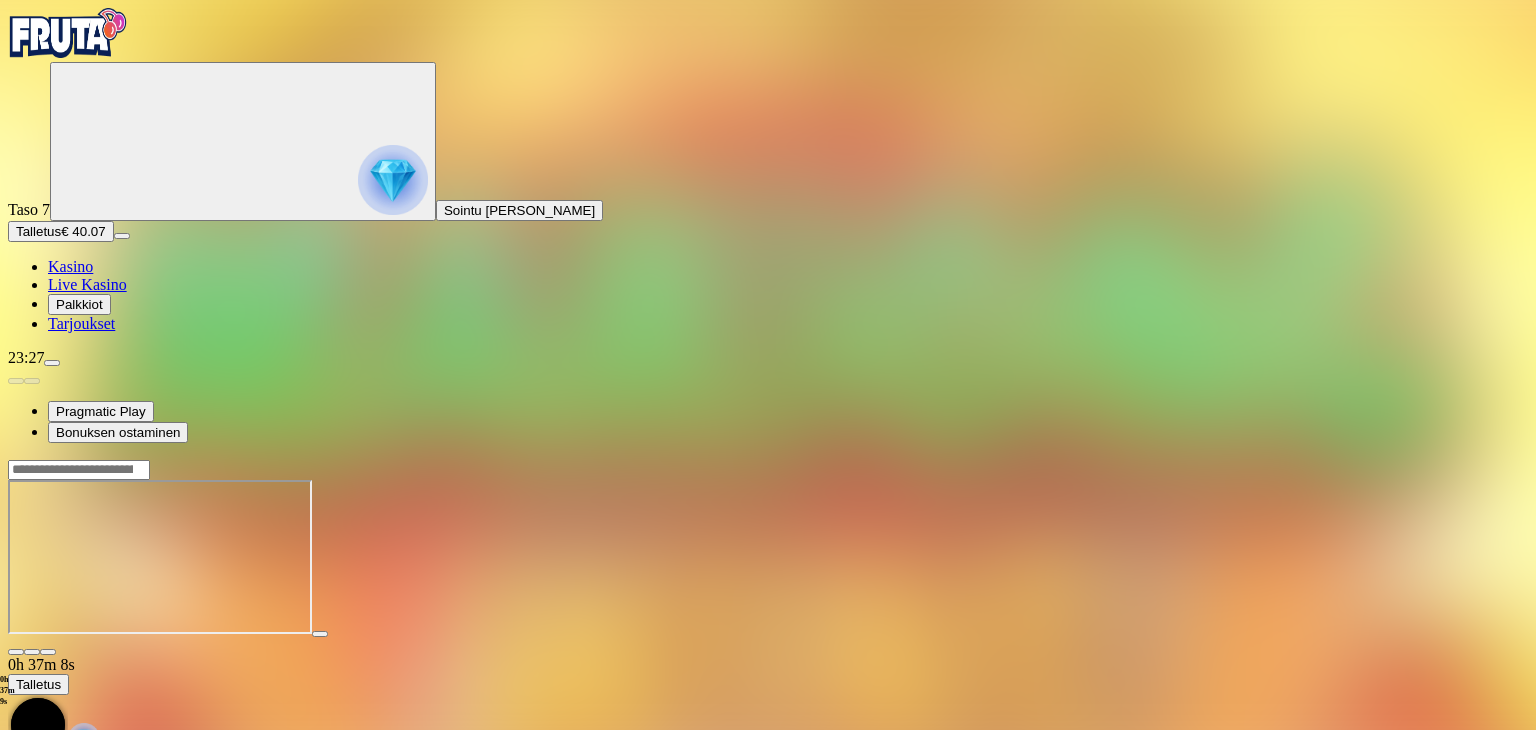 click on "Palkkiot" at bounding box center (79, 304) 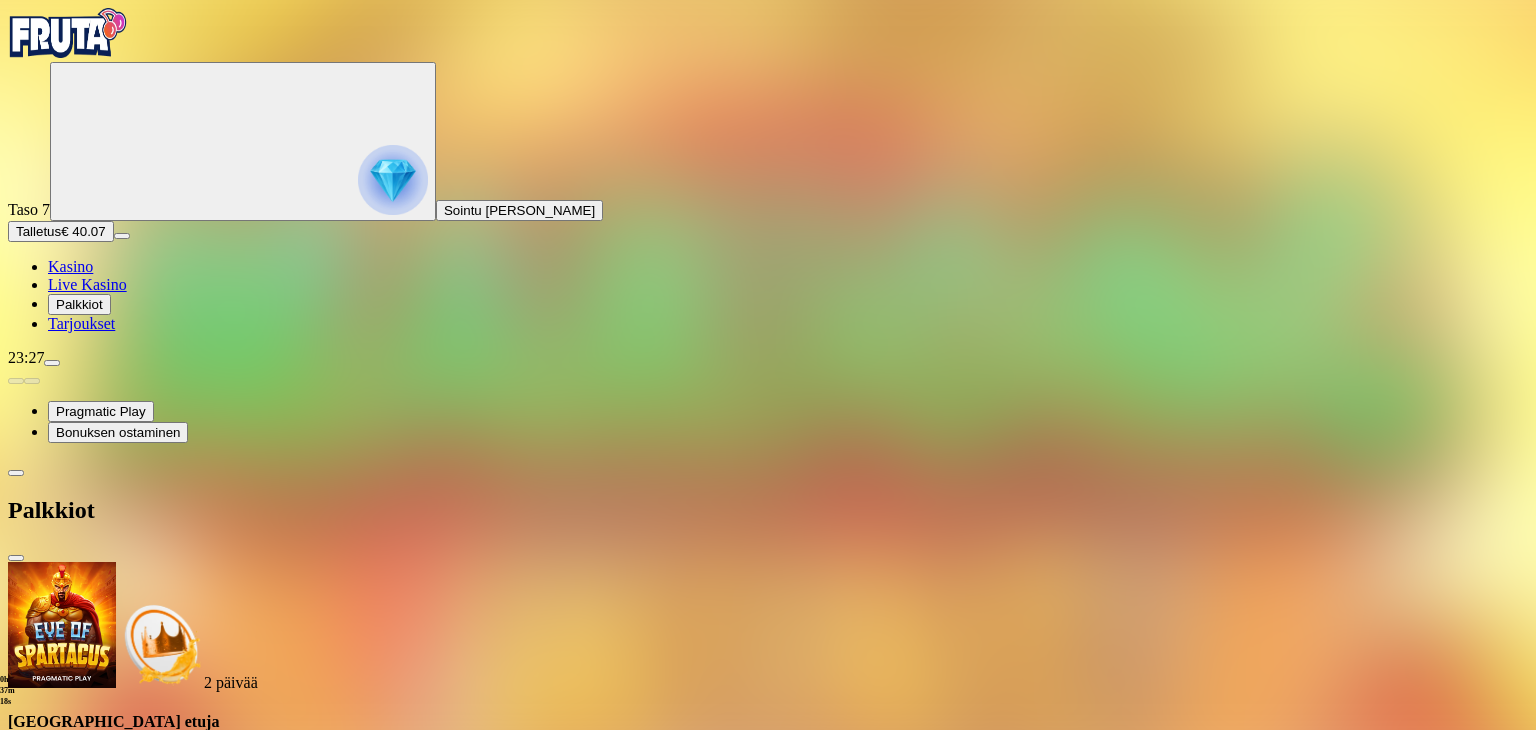 click at bounding box center [123, 1083] 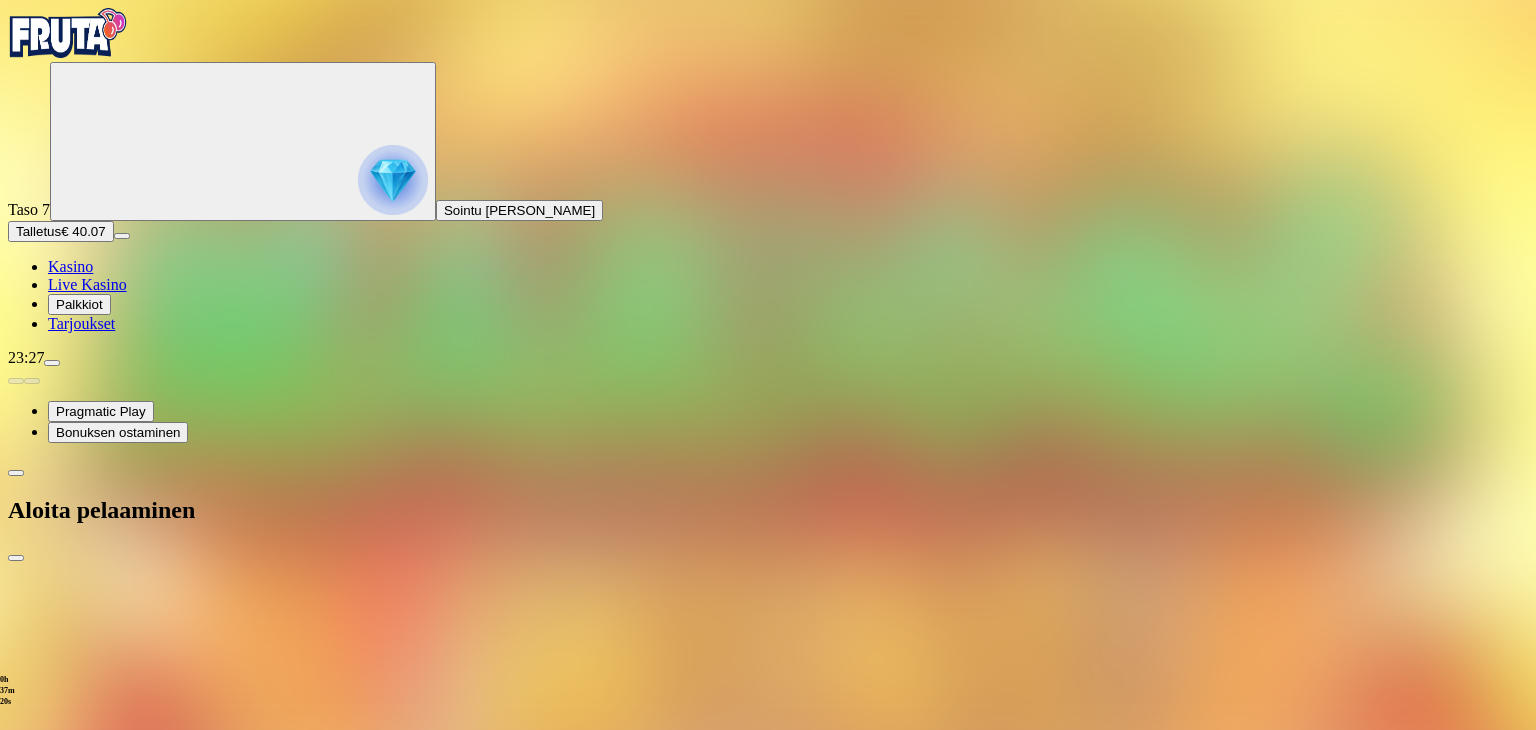 click on "€50" at bounding box center [210, 1543] 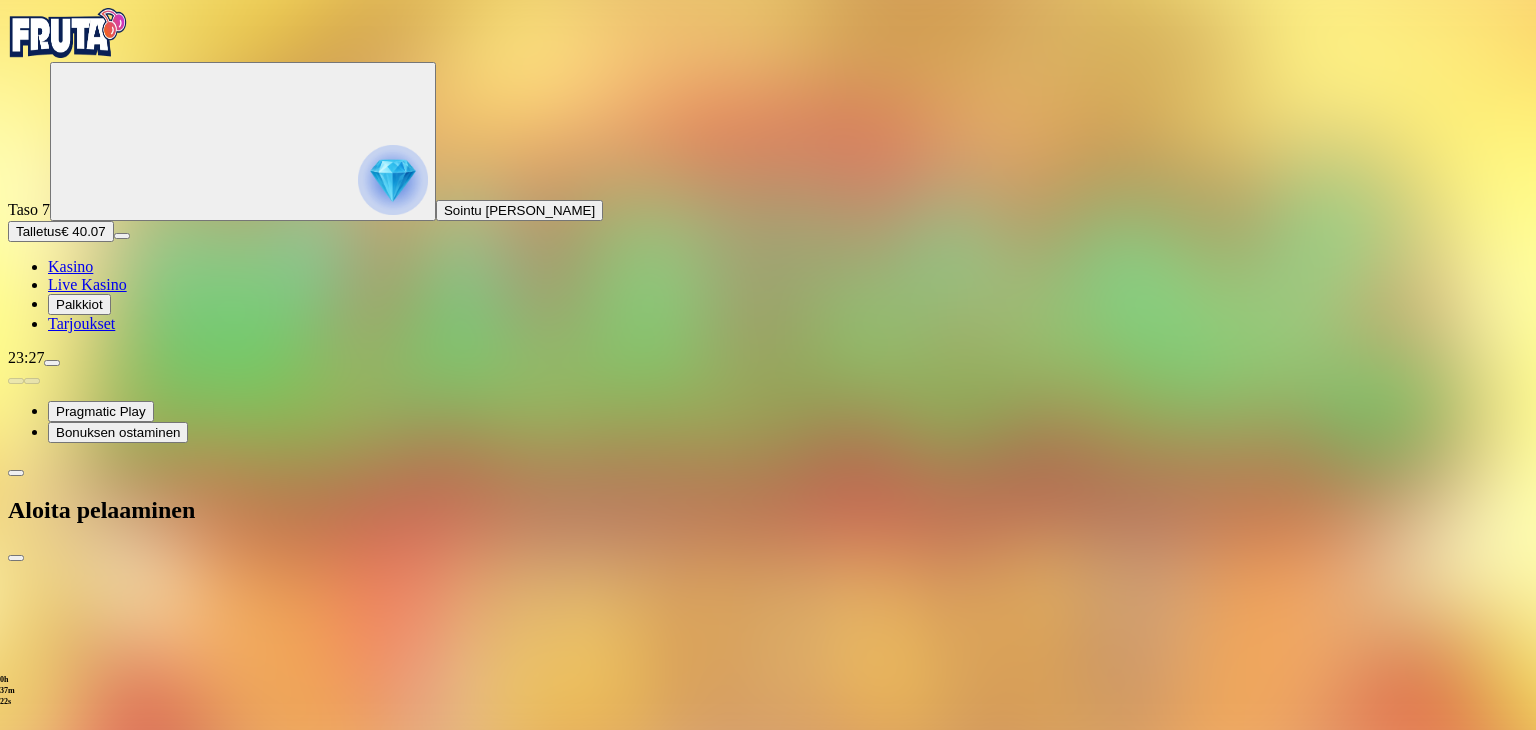 click on "TALLETA JA PELAA" at bounding box center (76, 1708) 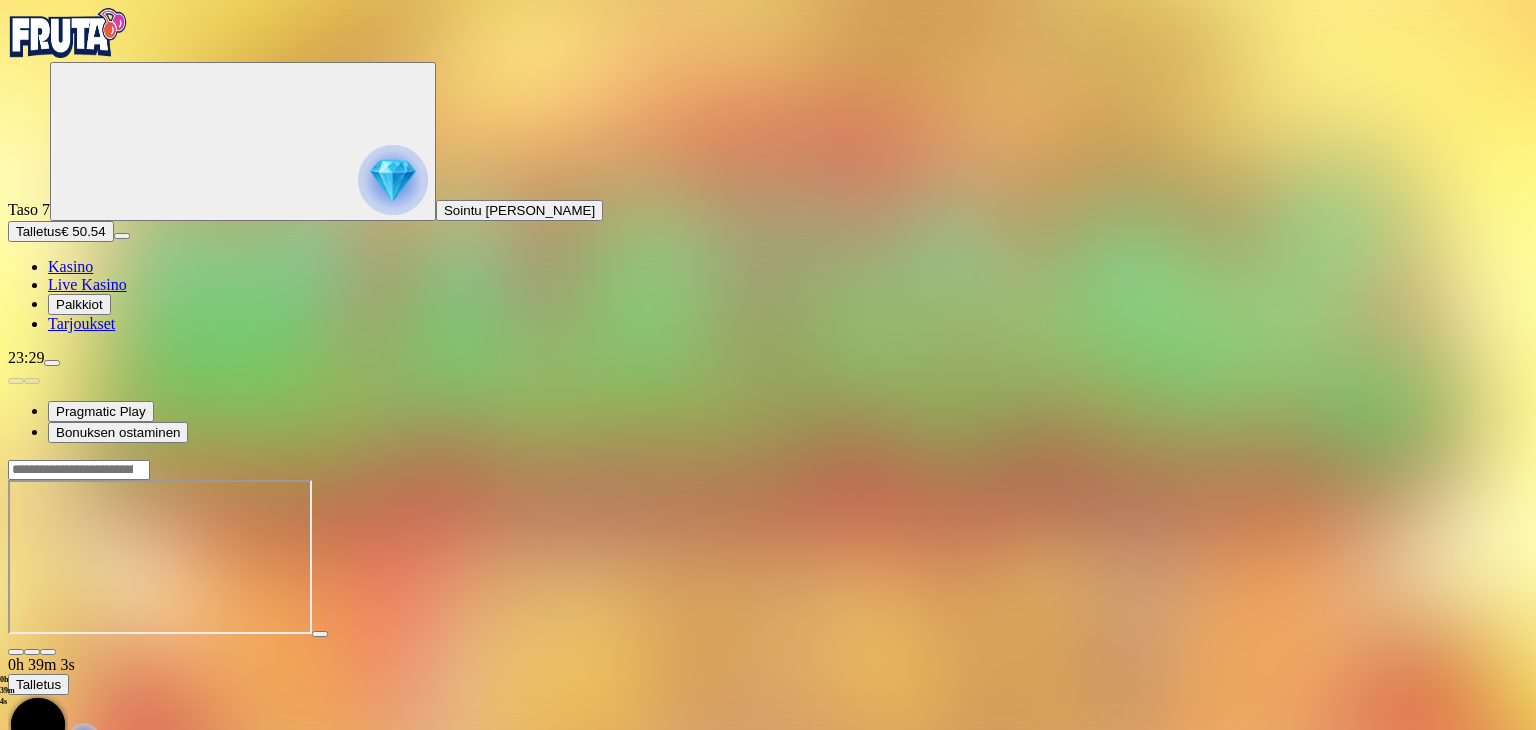 click on "Palkkiot" at bounding box center [79, 304] 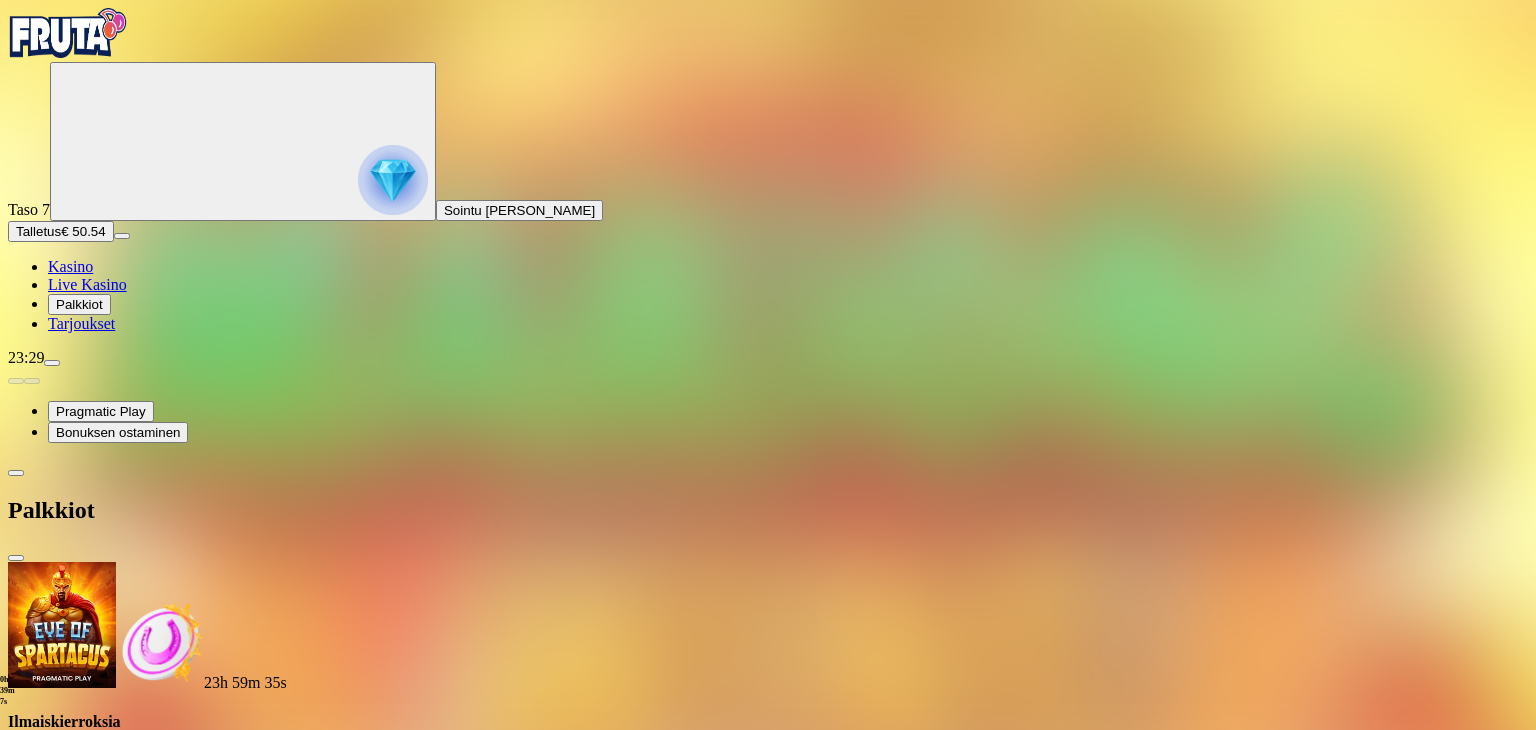 click at bounding box center (88, 801) 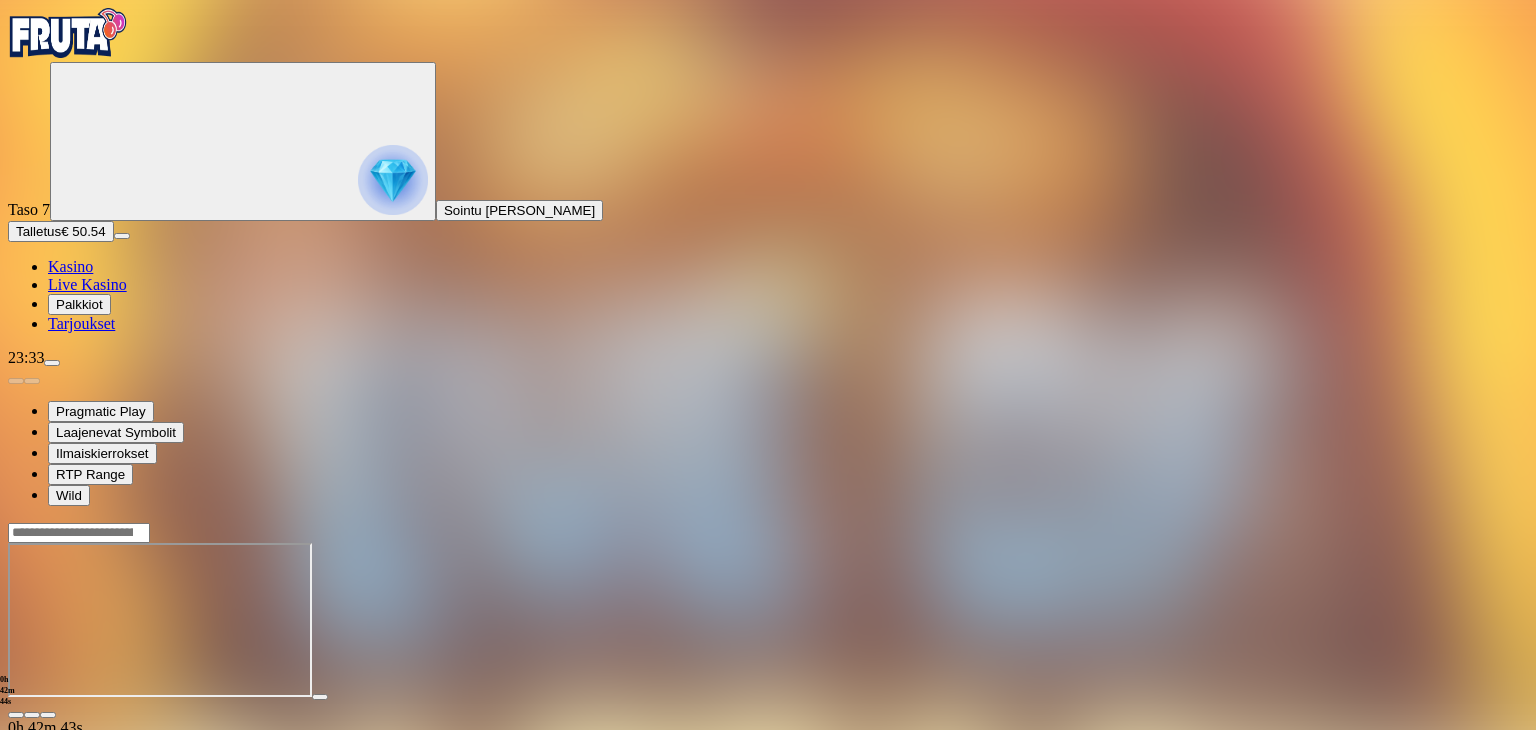 click at bounding box center [52, 363] 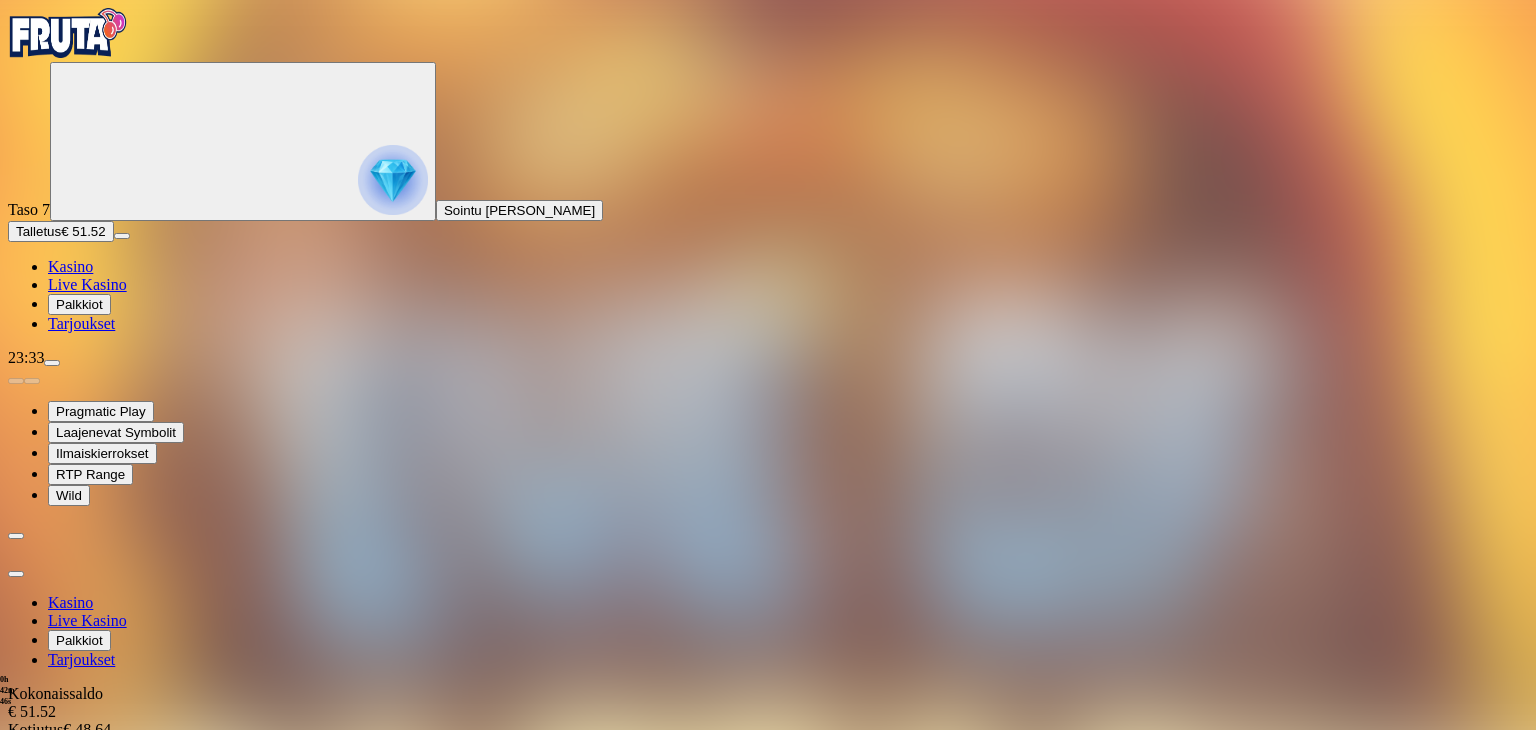 click on "Bonukset" at bounding box center [84, 804] 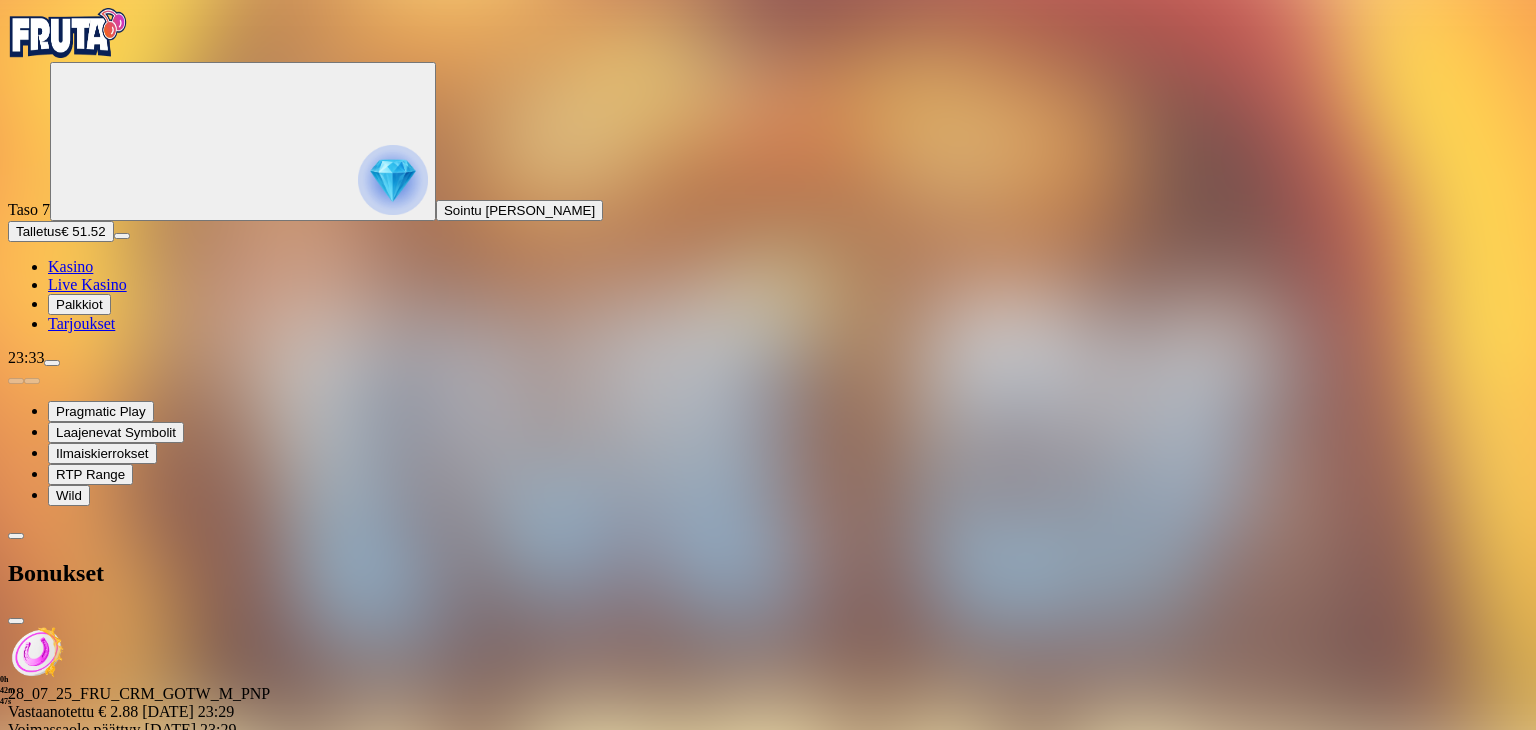 click on "Luovuta bonus" at bounding box center [59, 785] 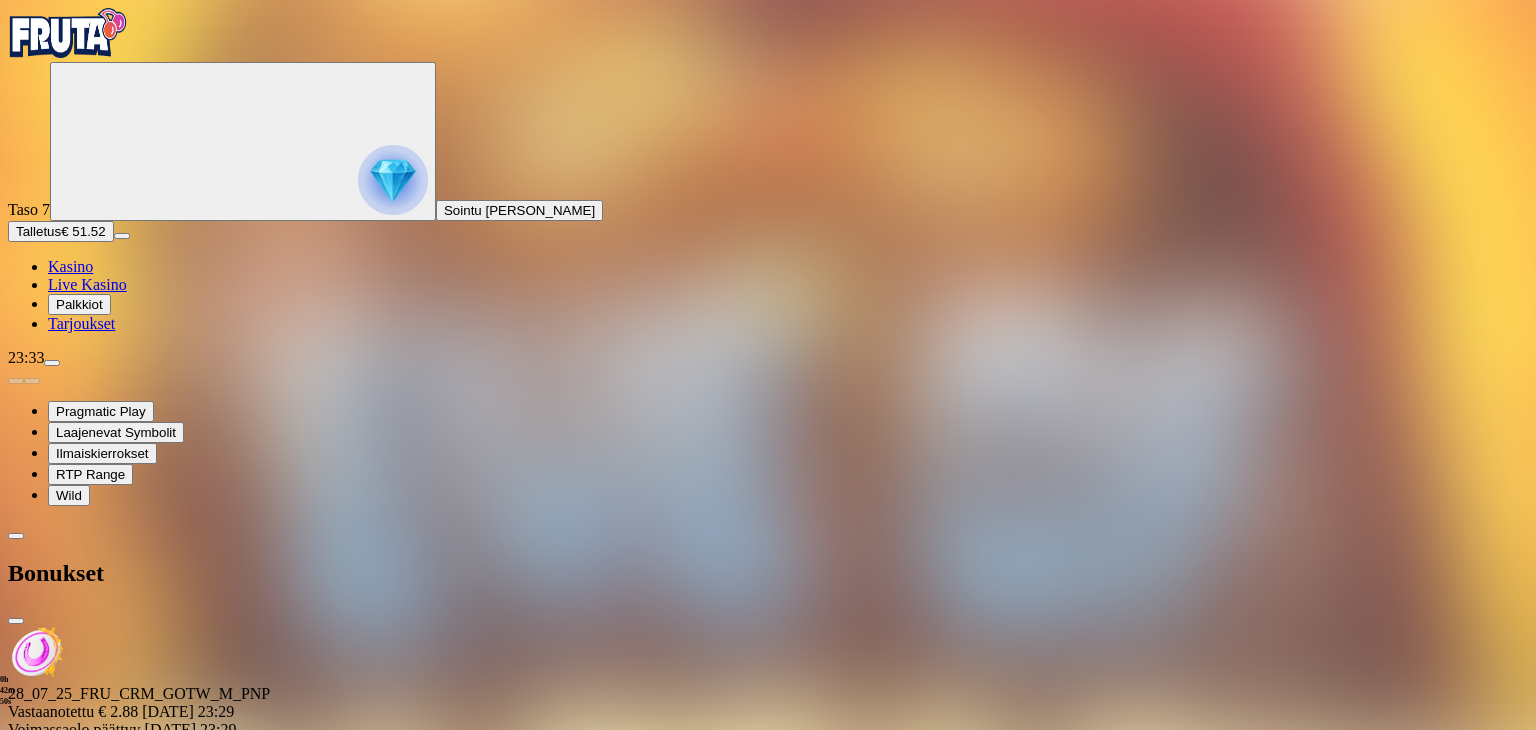 click on "Luovuta bonus" at bounding box center [486, 929] 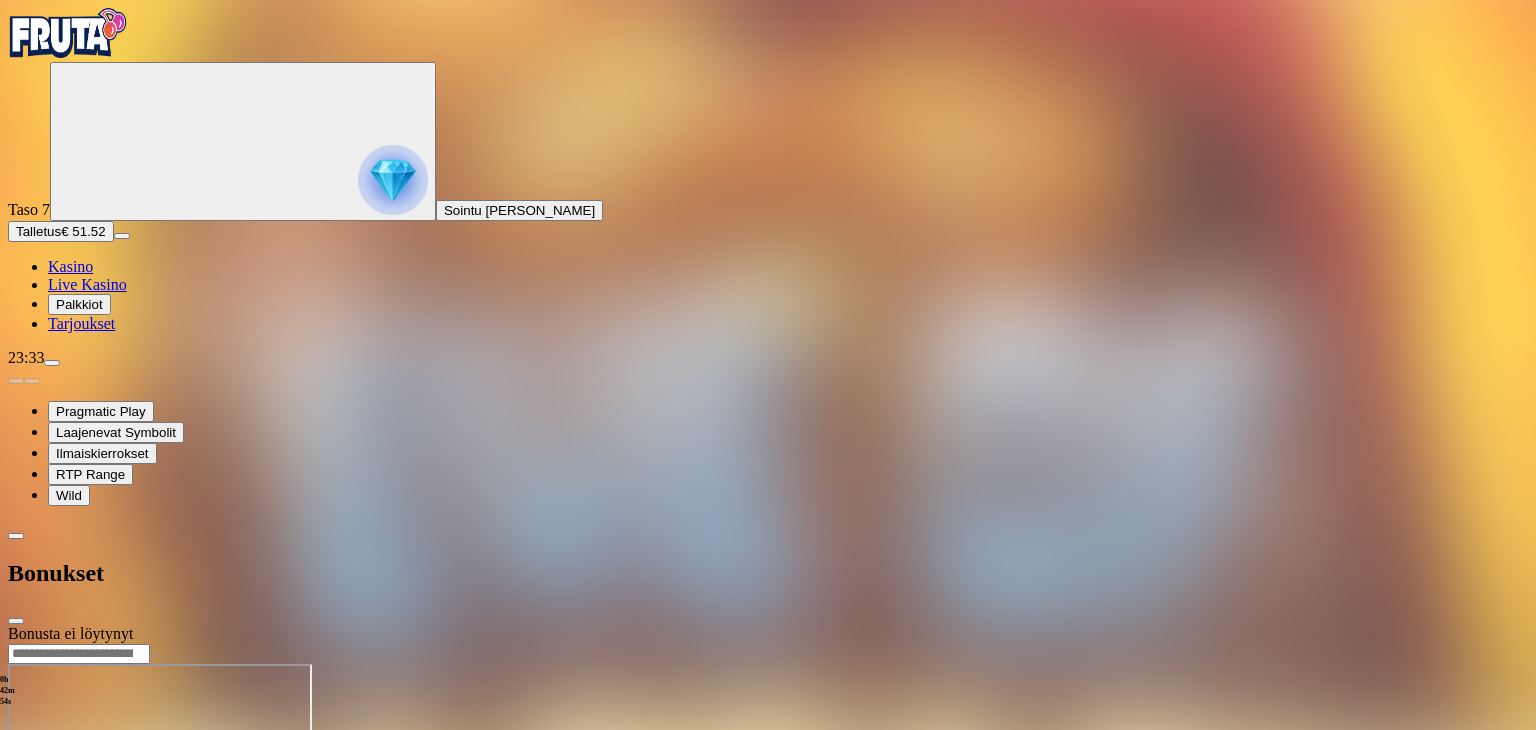 click at bounding box center [768, 643] 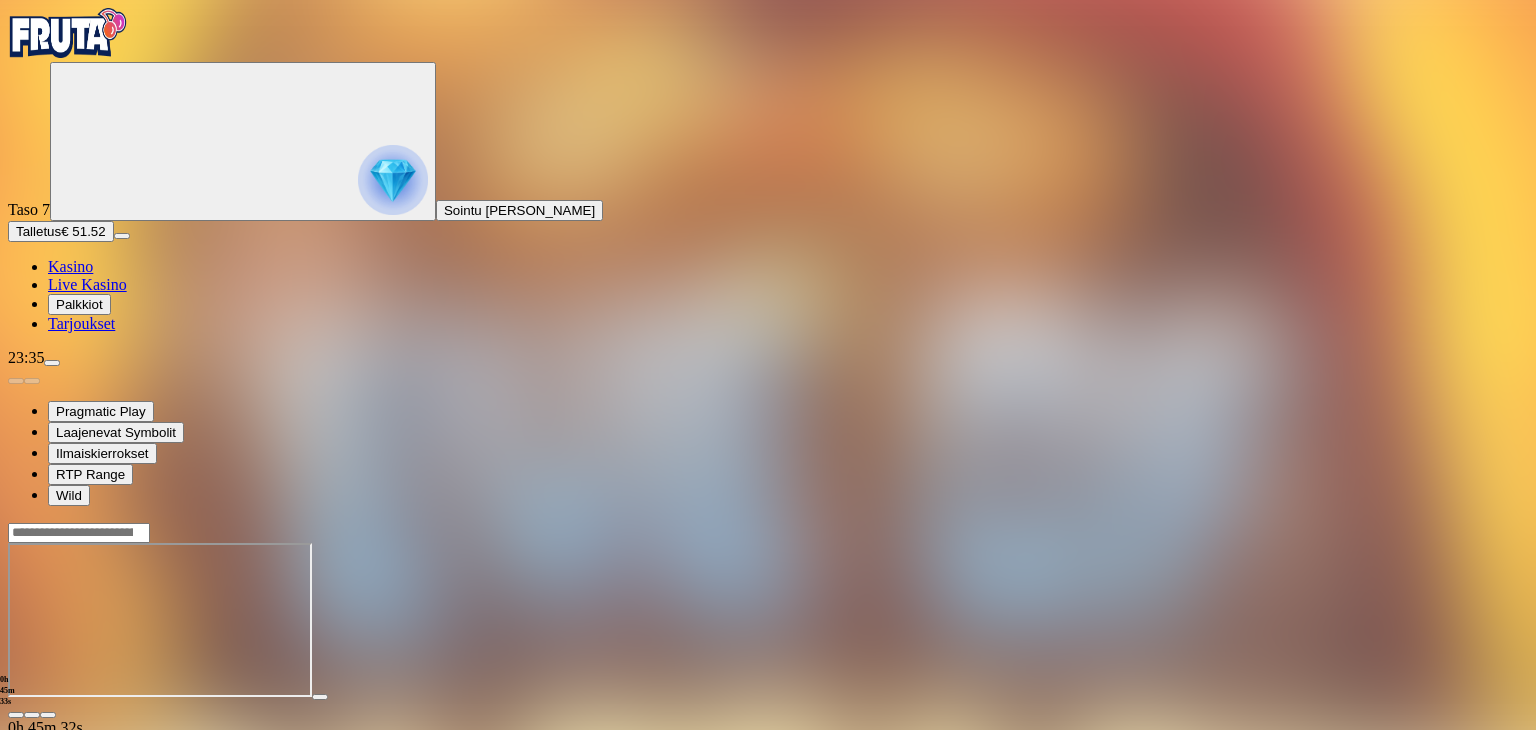 click at bounding box center [16, 715] 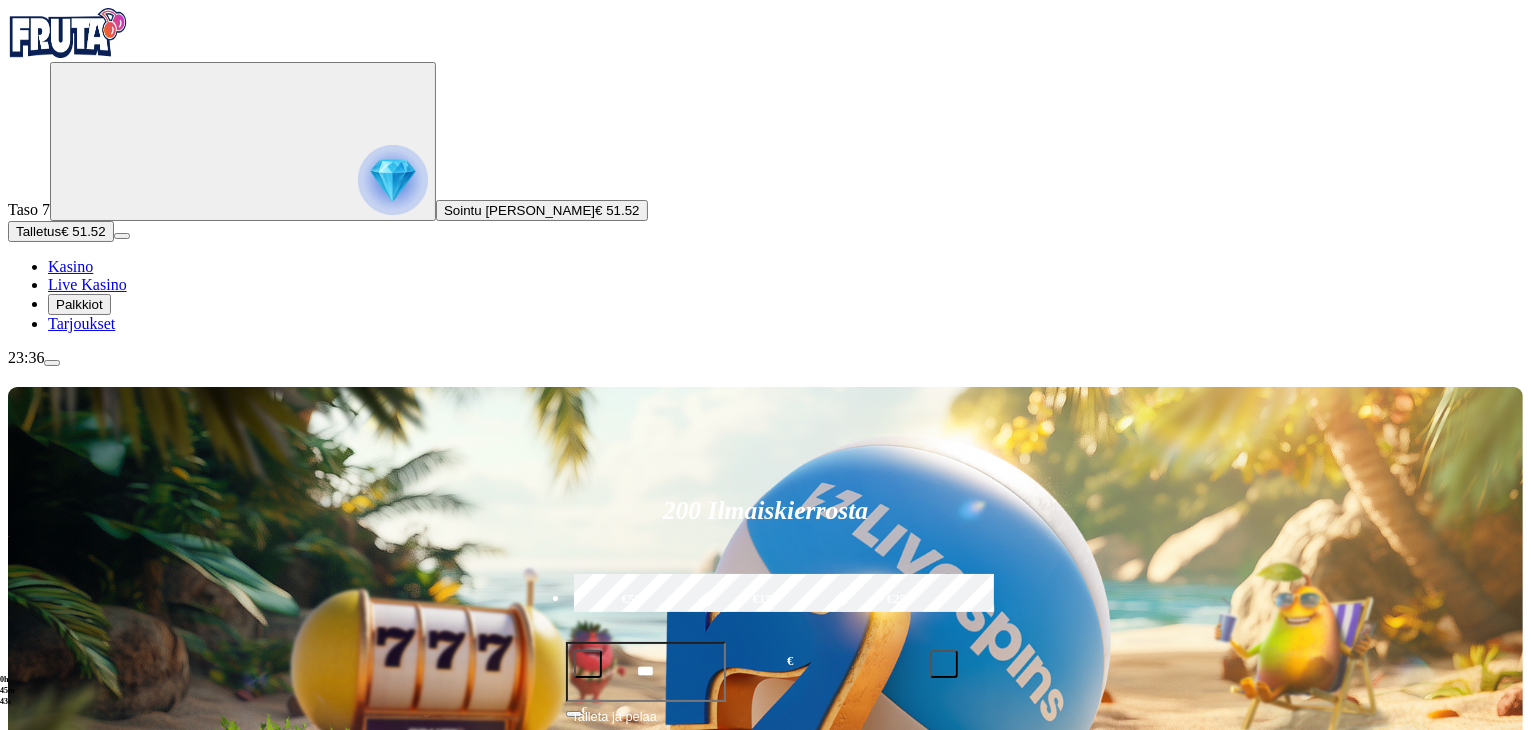 click on "Pelaa nyt" at bounding box center (77, 1390) 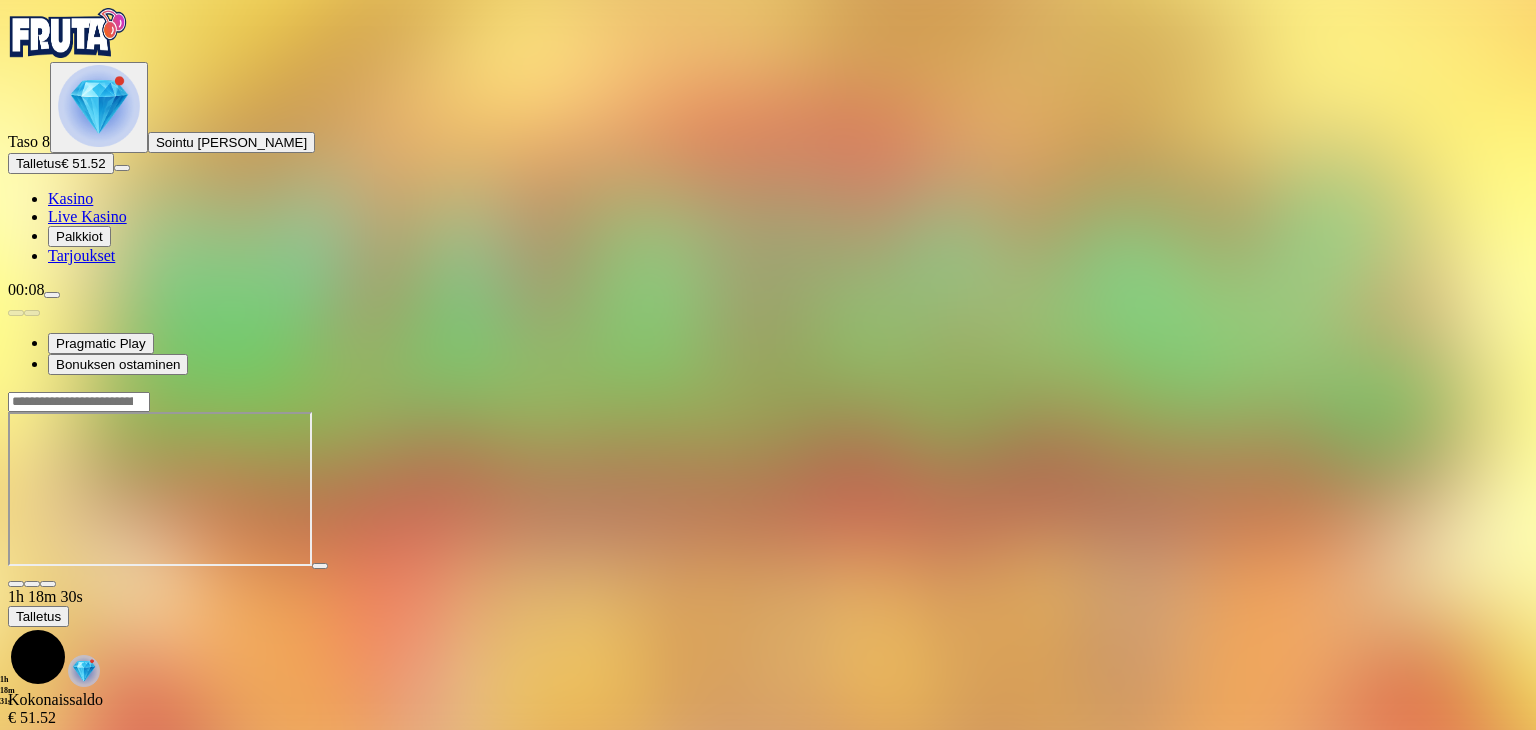 click at bounding box center [99, 106] 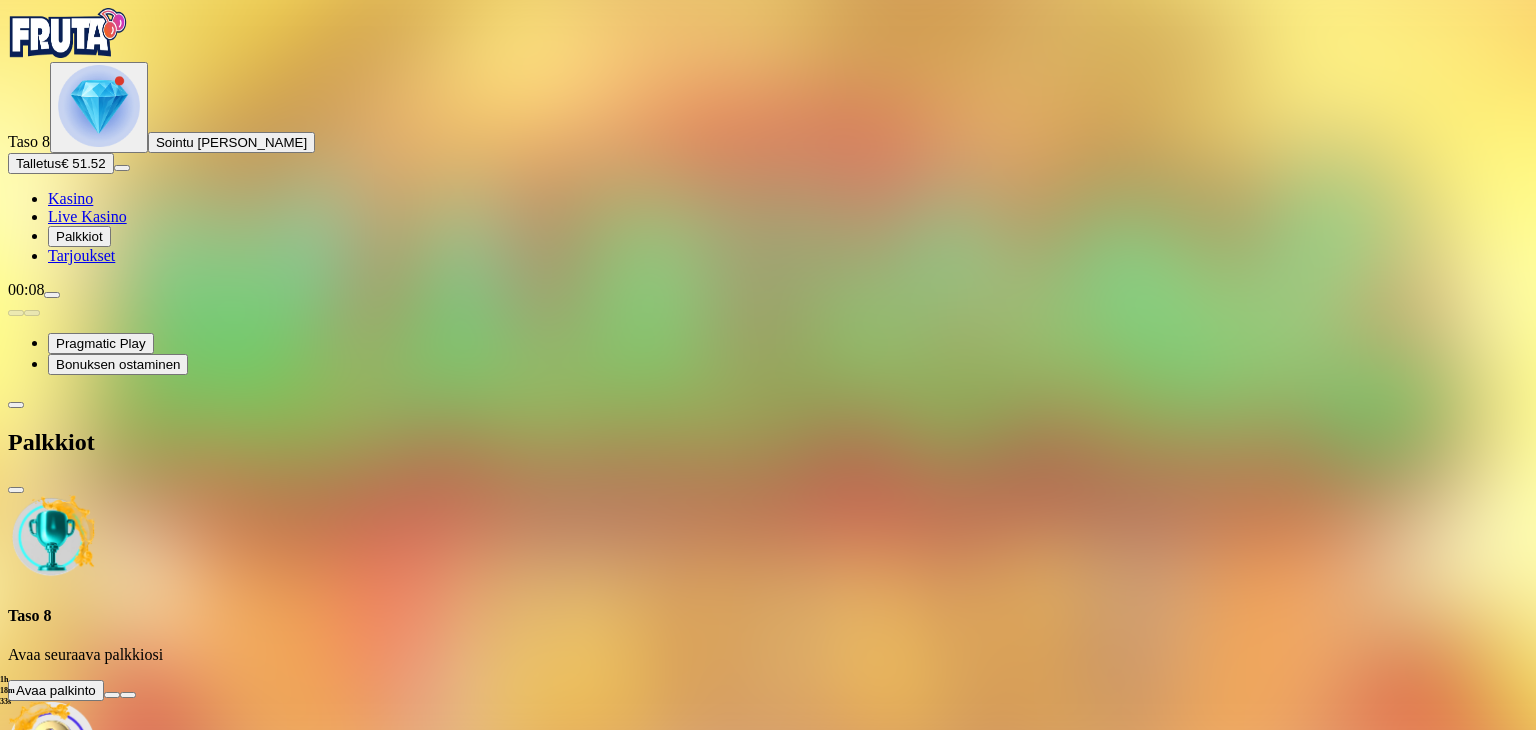 click at bounding box center (112, 695) 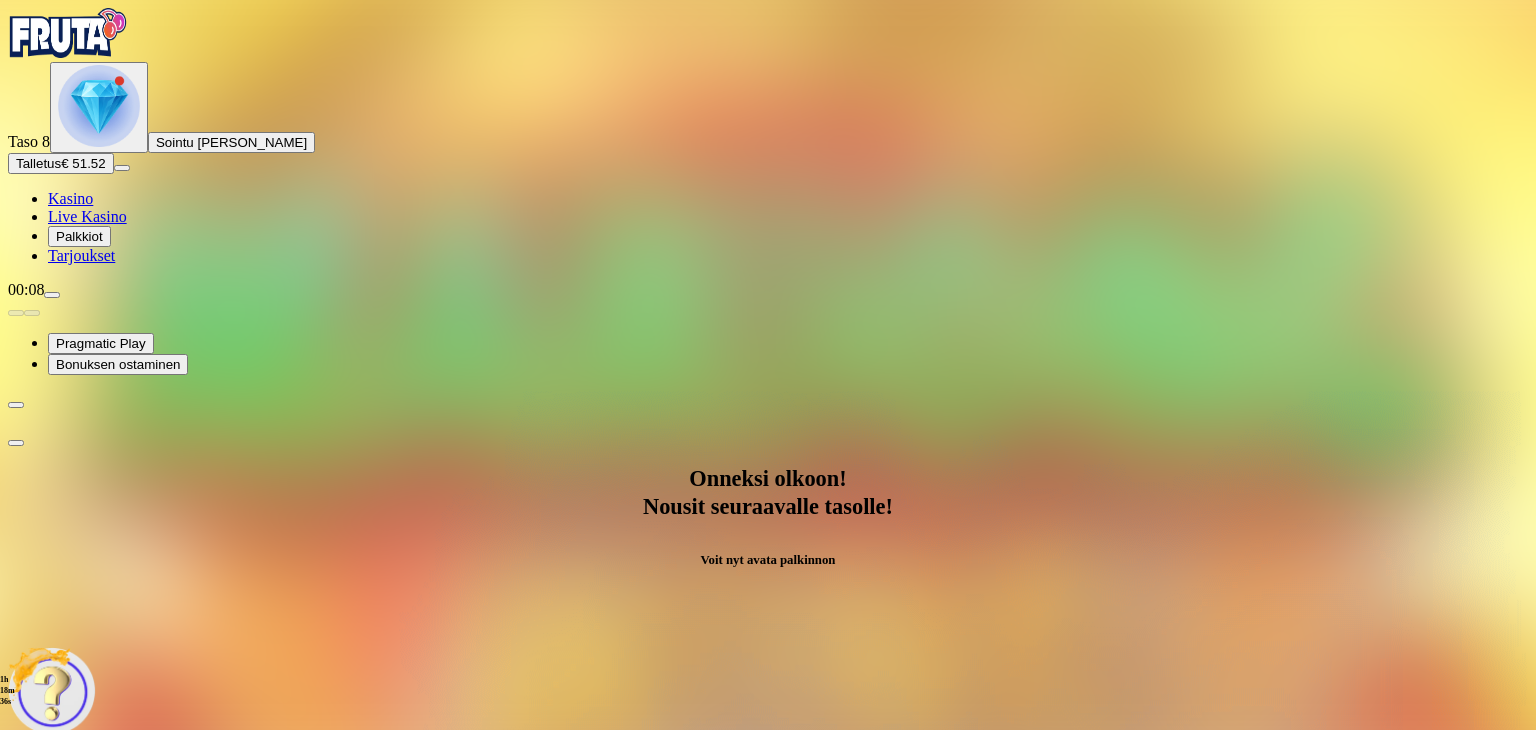click on "Avaa palkinto" at bounding box center [768, 887] 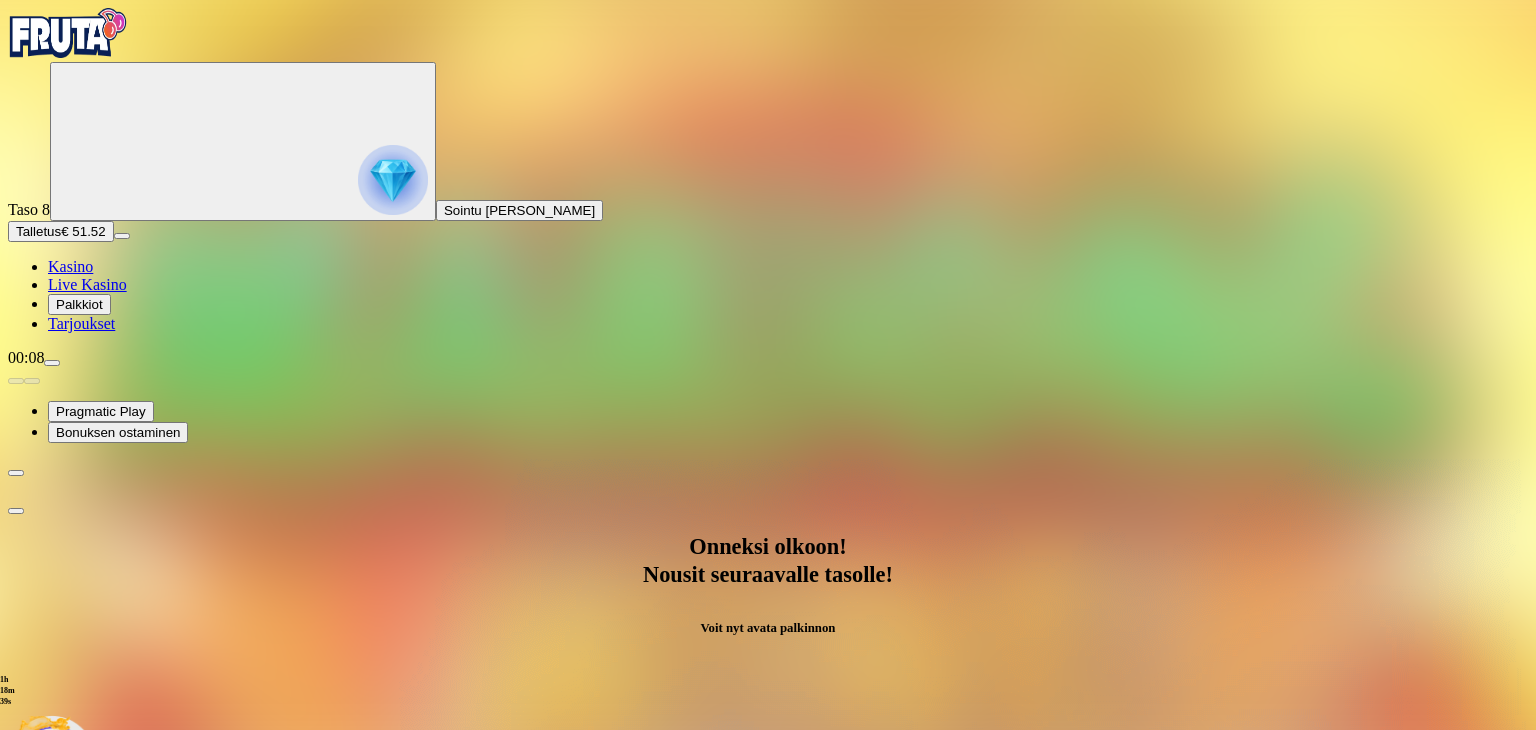 click at bounding box center [88, 1159] 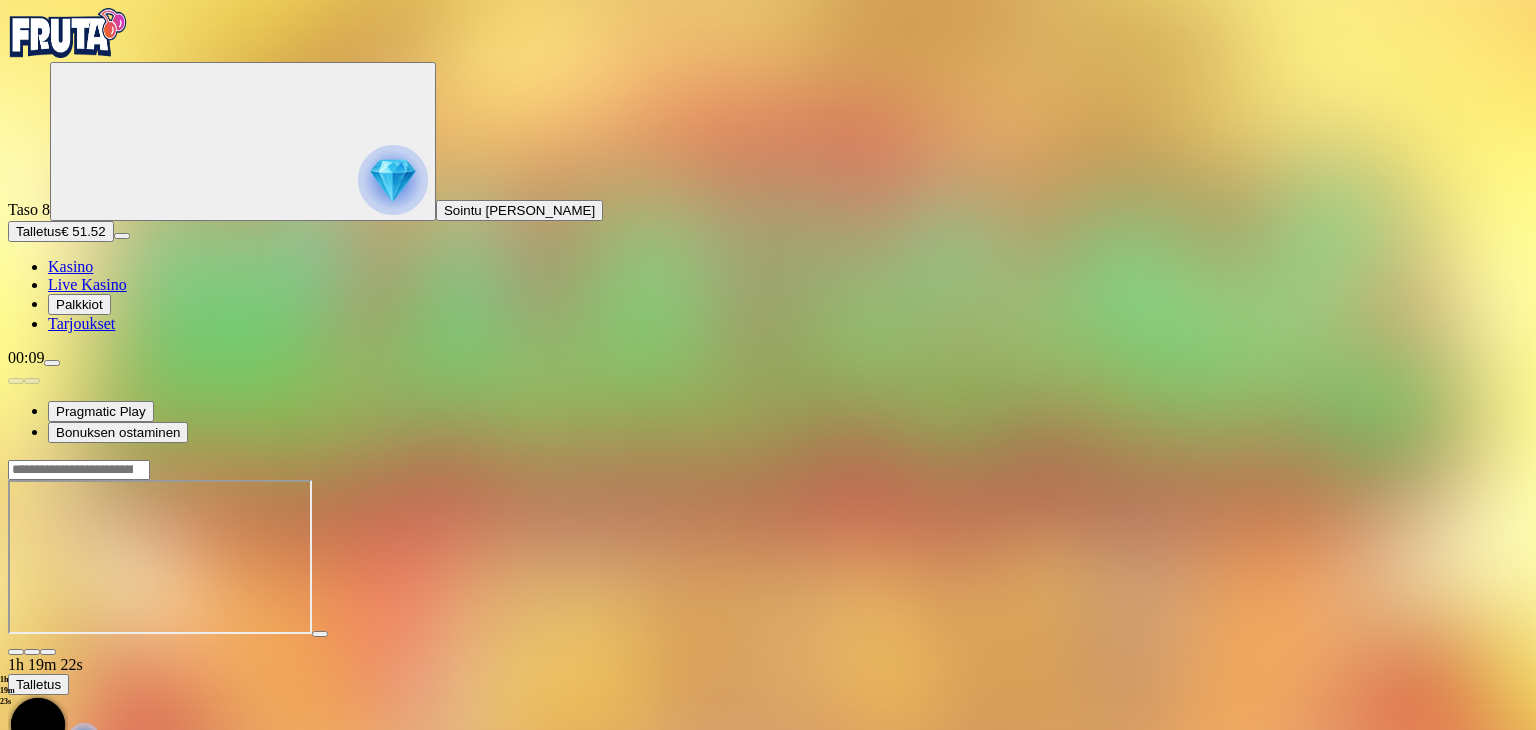 click at bounding box center (52, 363) 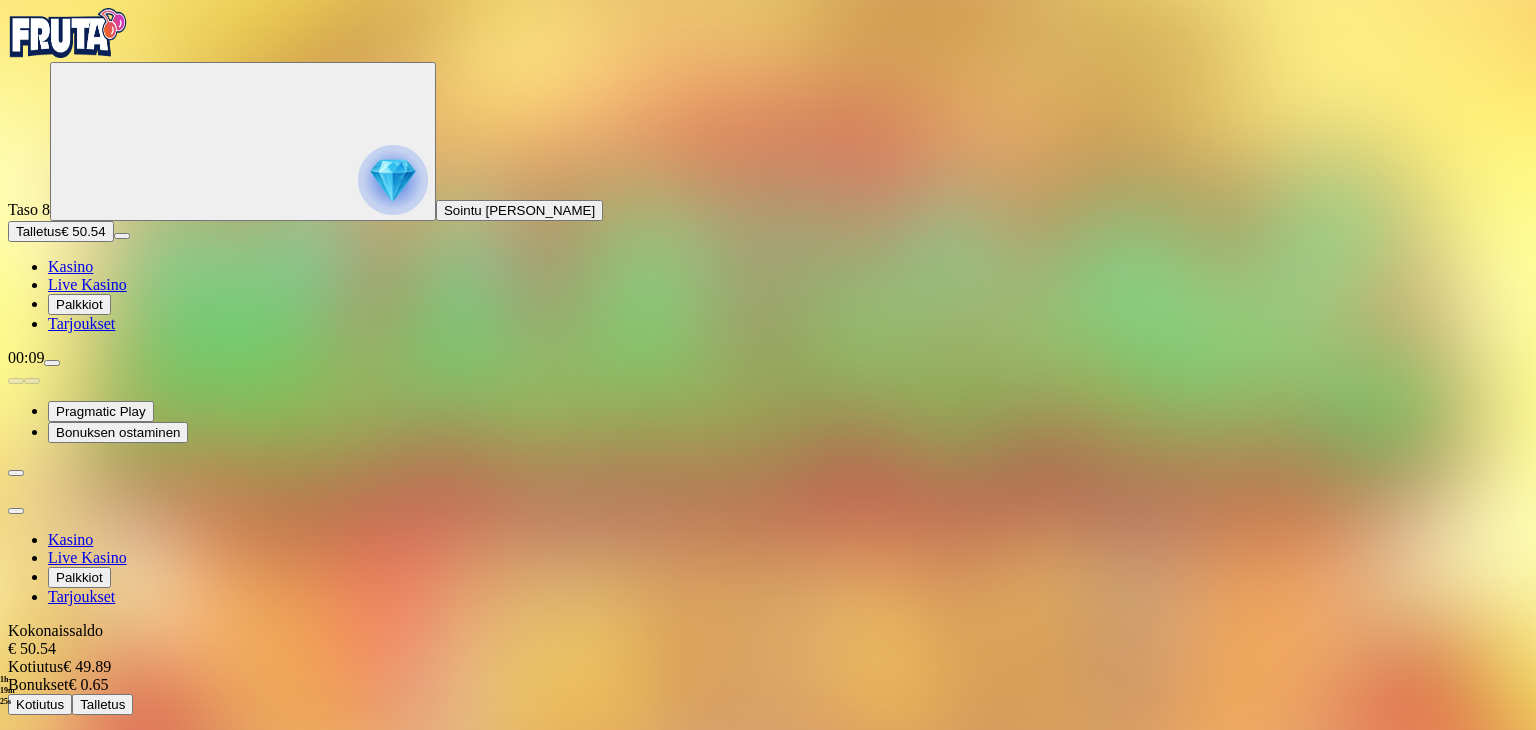 click on "Bonukset" at bounding box center [84, 741] 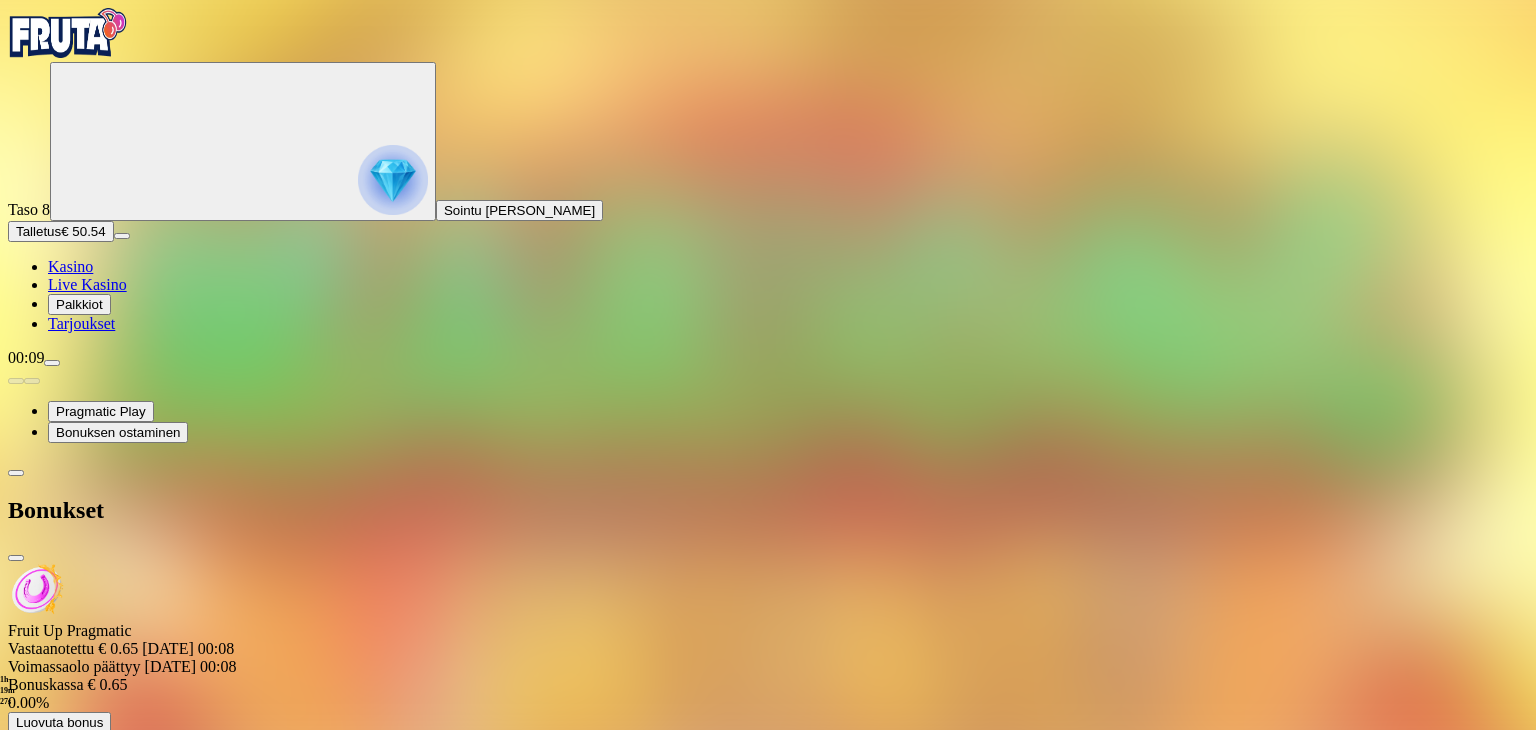 click on "Luovuta bonus" at bounding box center [59, 722] 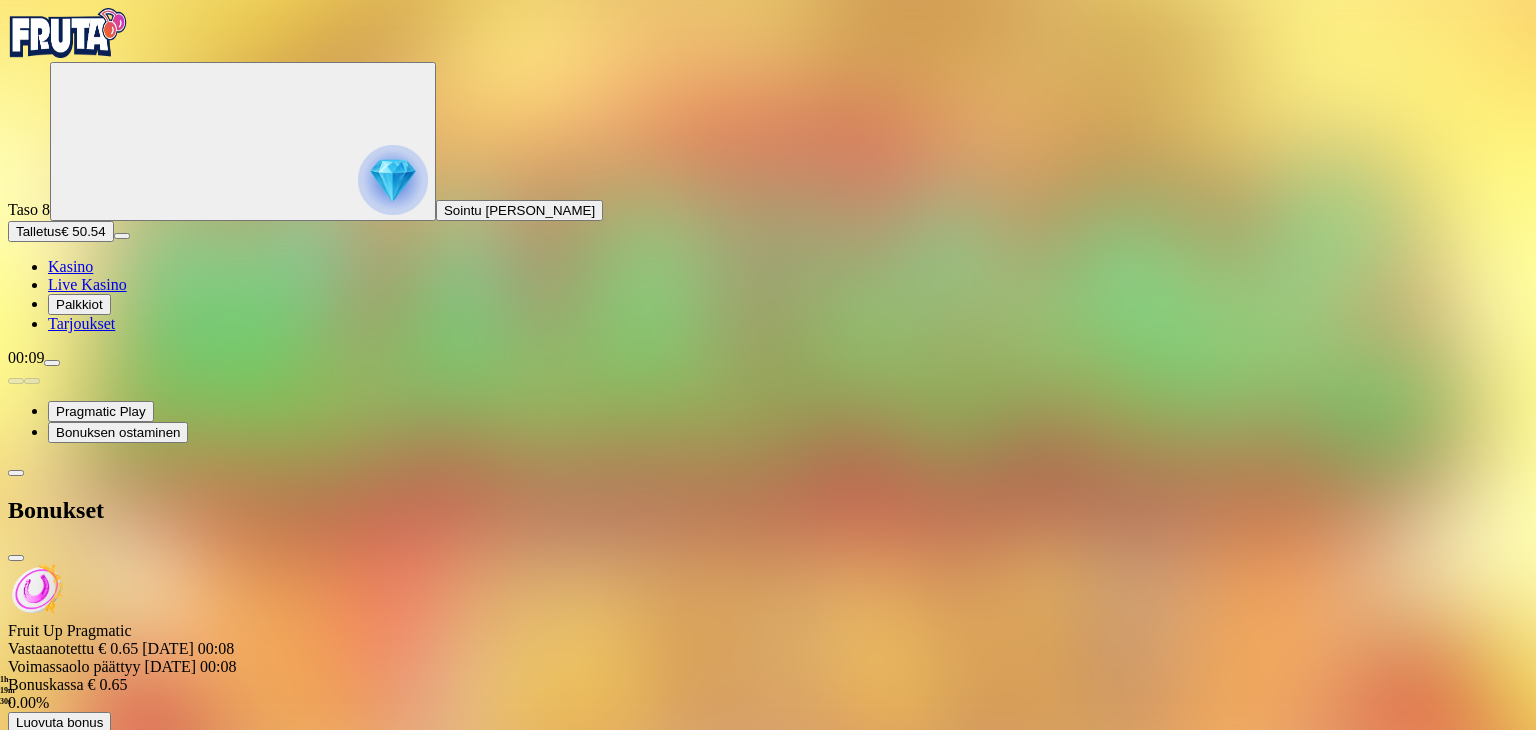 click on "Luovuta bonus" at bounding box center [486, 866] 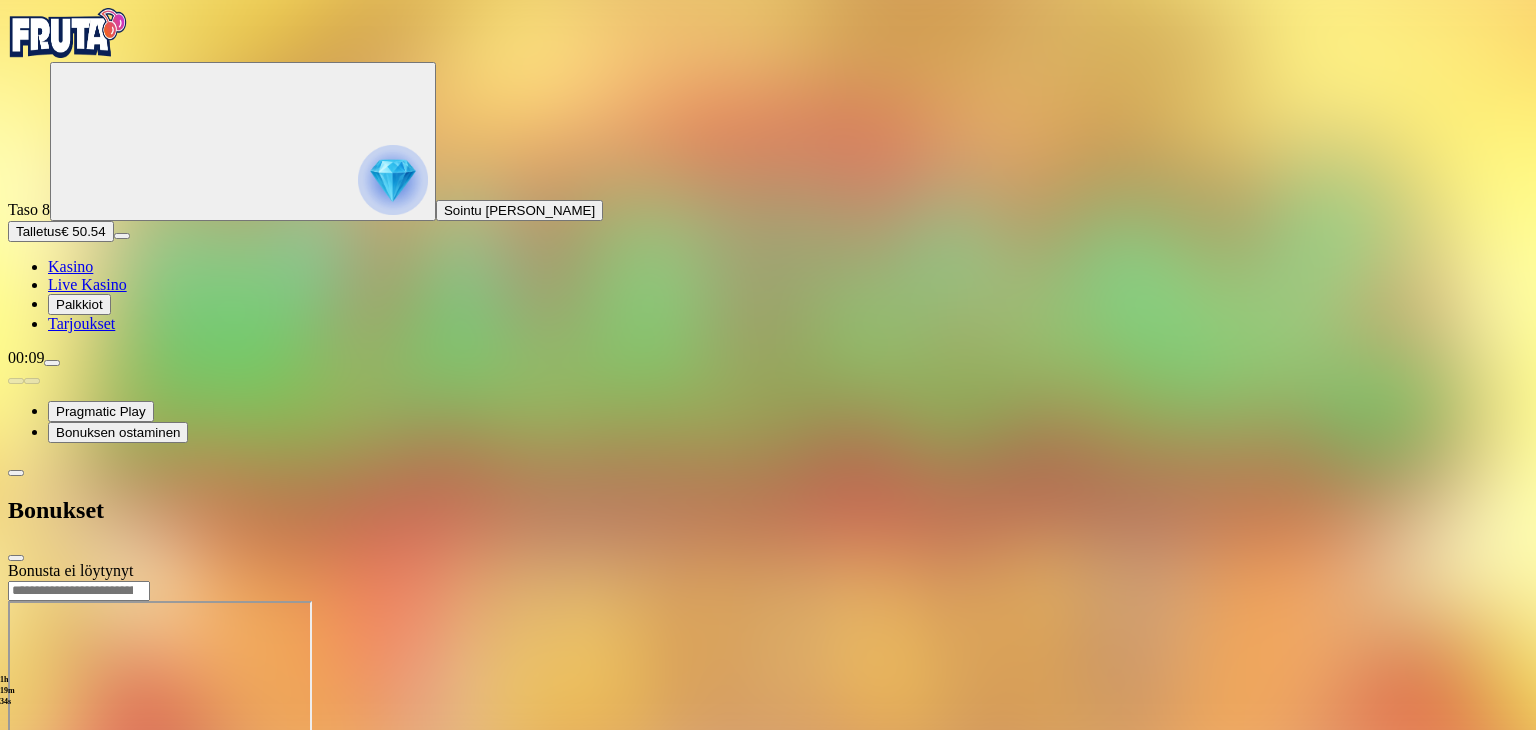click at bounding box center (768, 580) 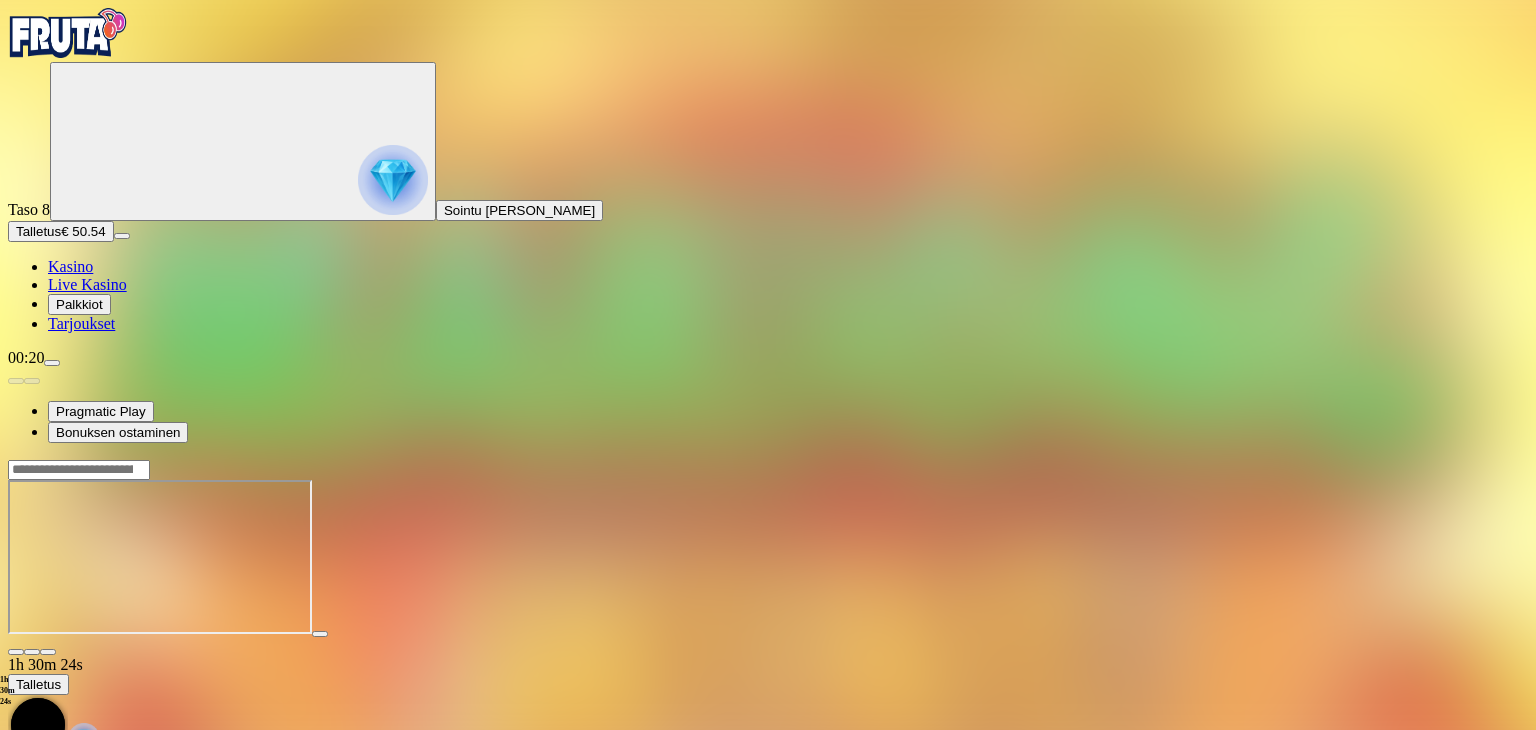 click at bounding box center (52, 363) 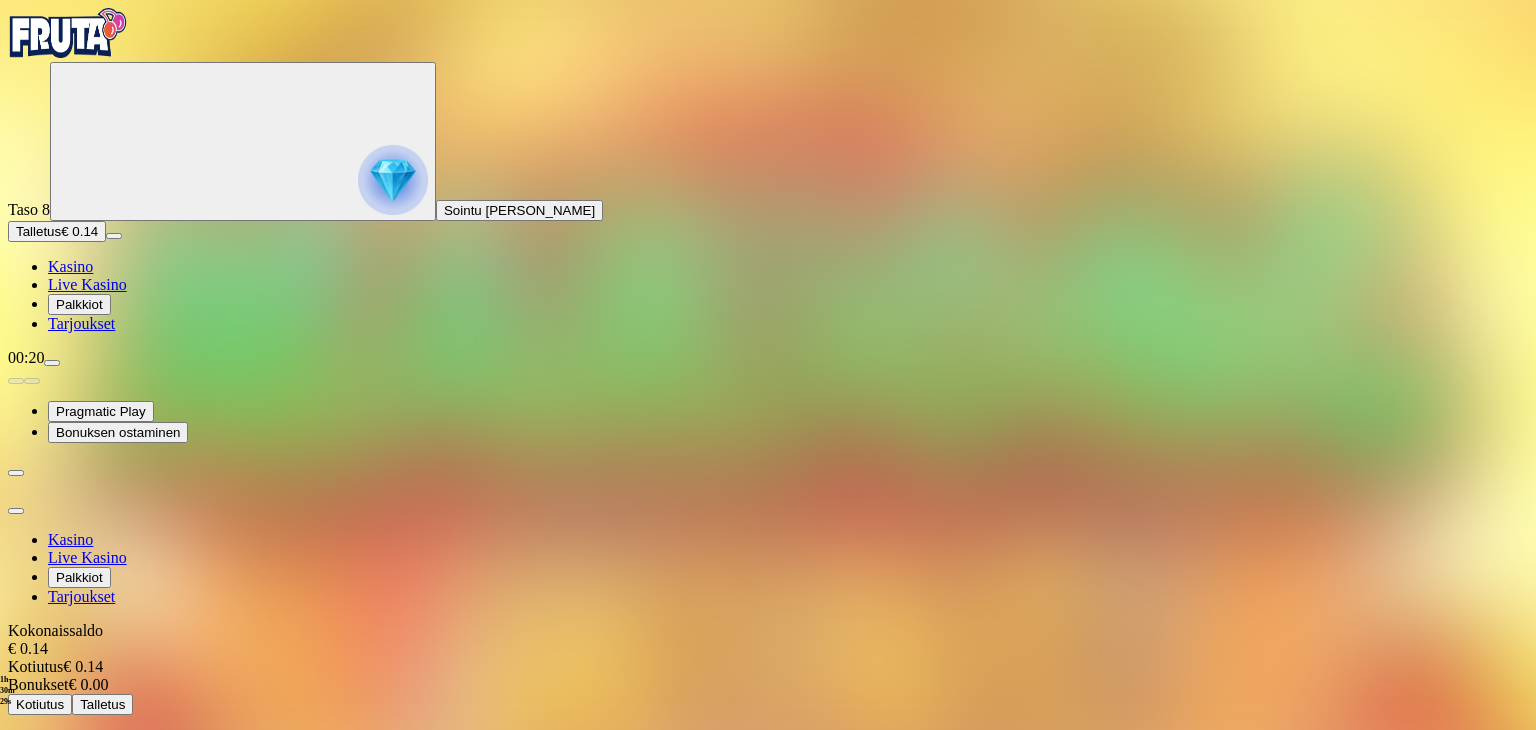 click on "Dokumentit" at bounding box center (89, 783) 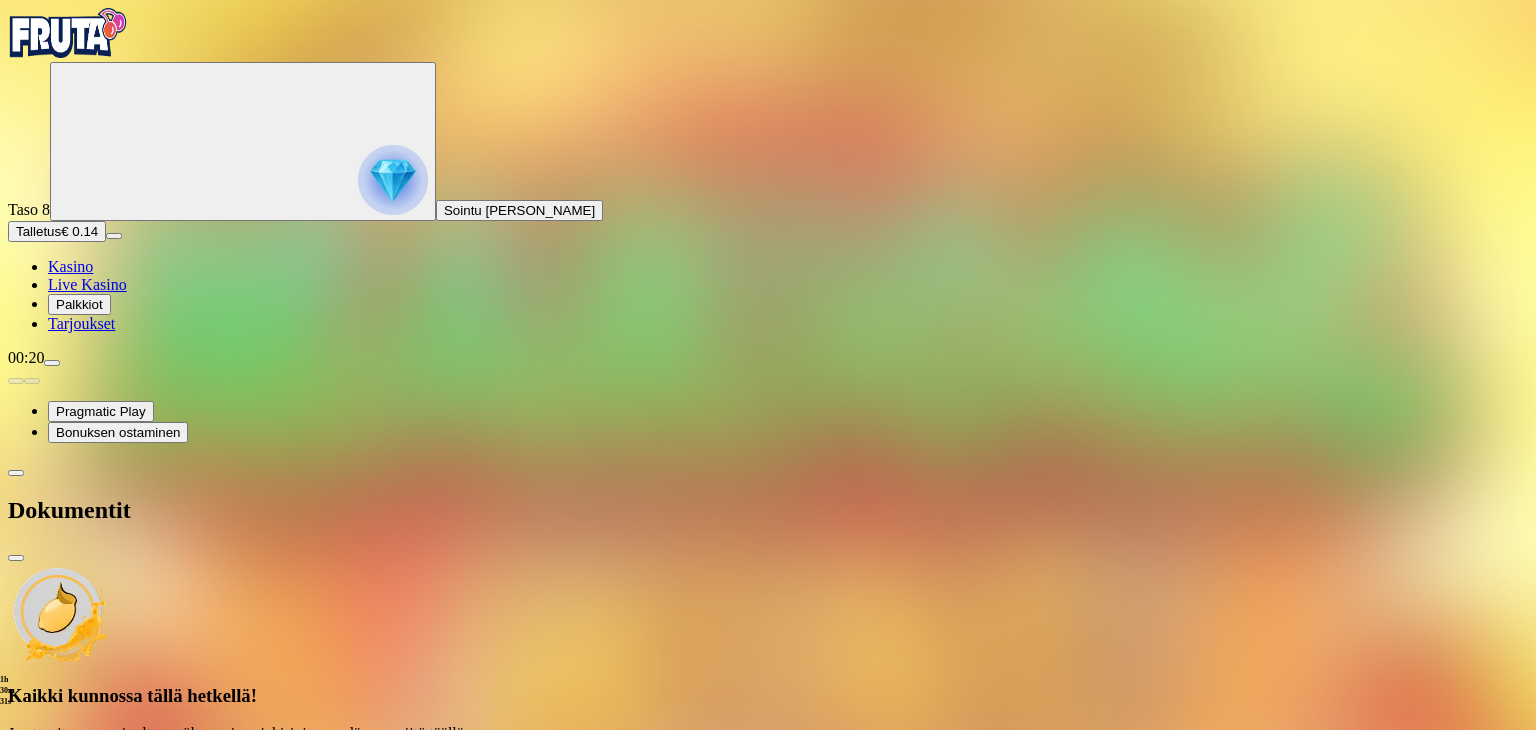 click at bounding box center (16, 558) 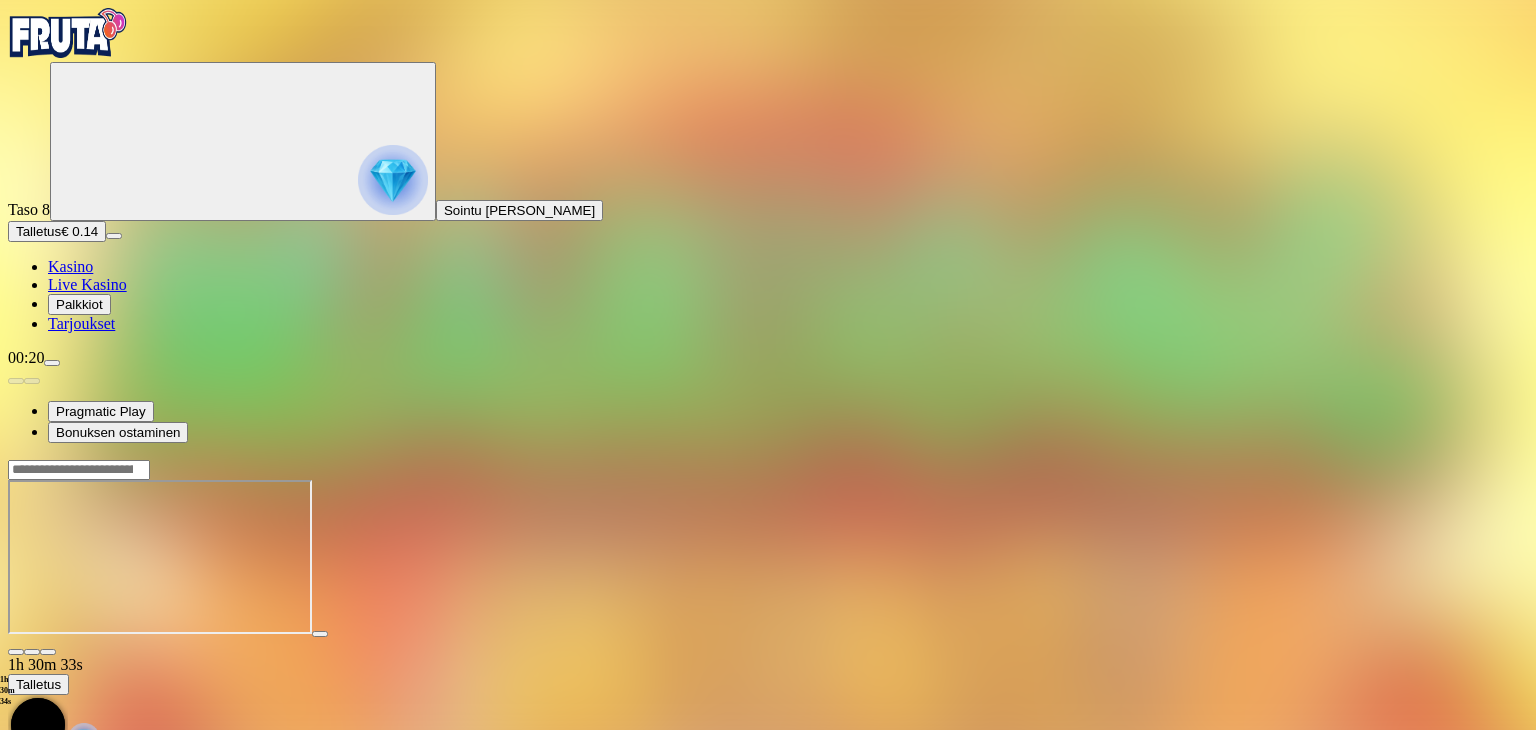 click at bounding box center (16, 652) 